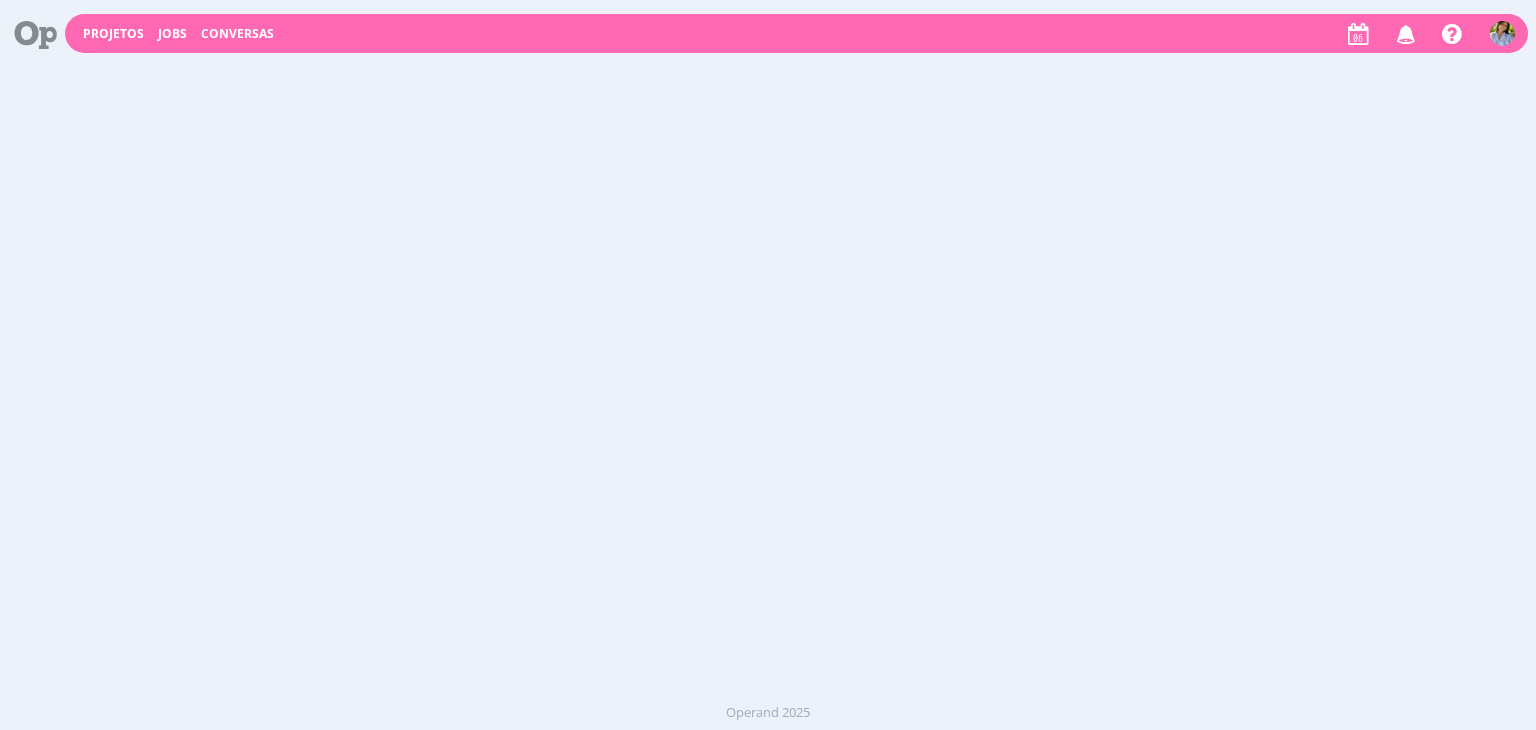 scroll, scrollTop: 0, scrollLeft: 0, axis: both 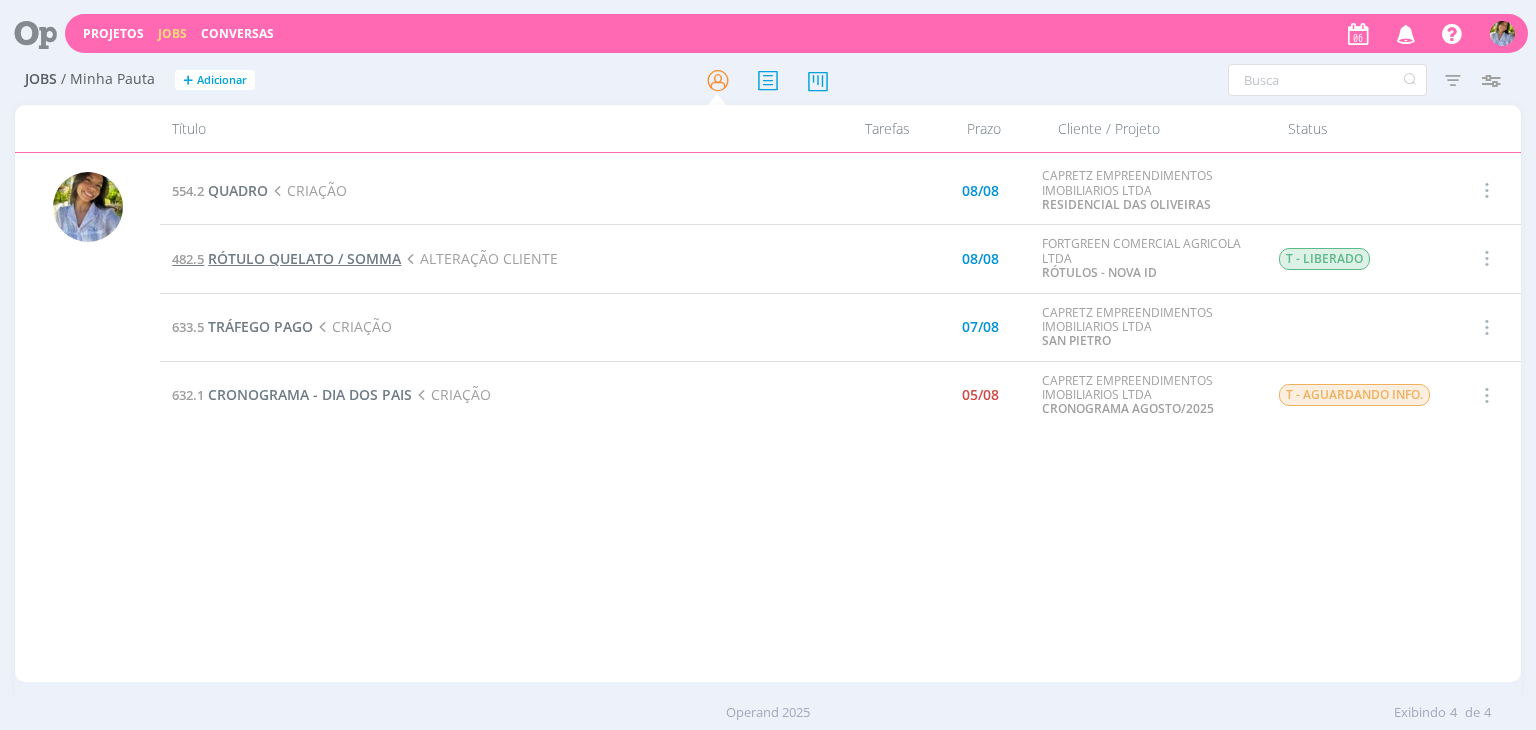 click on "RÓTULO QUELATO / SOMMA" at bounding box center [304, 258] 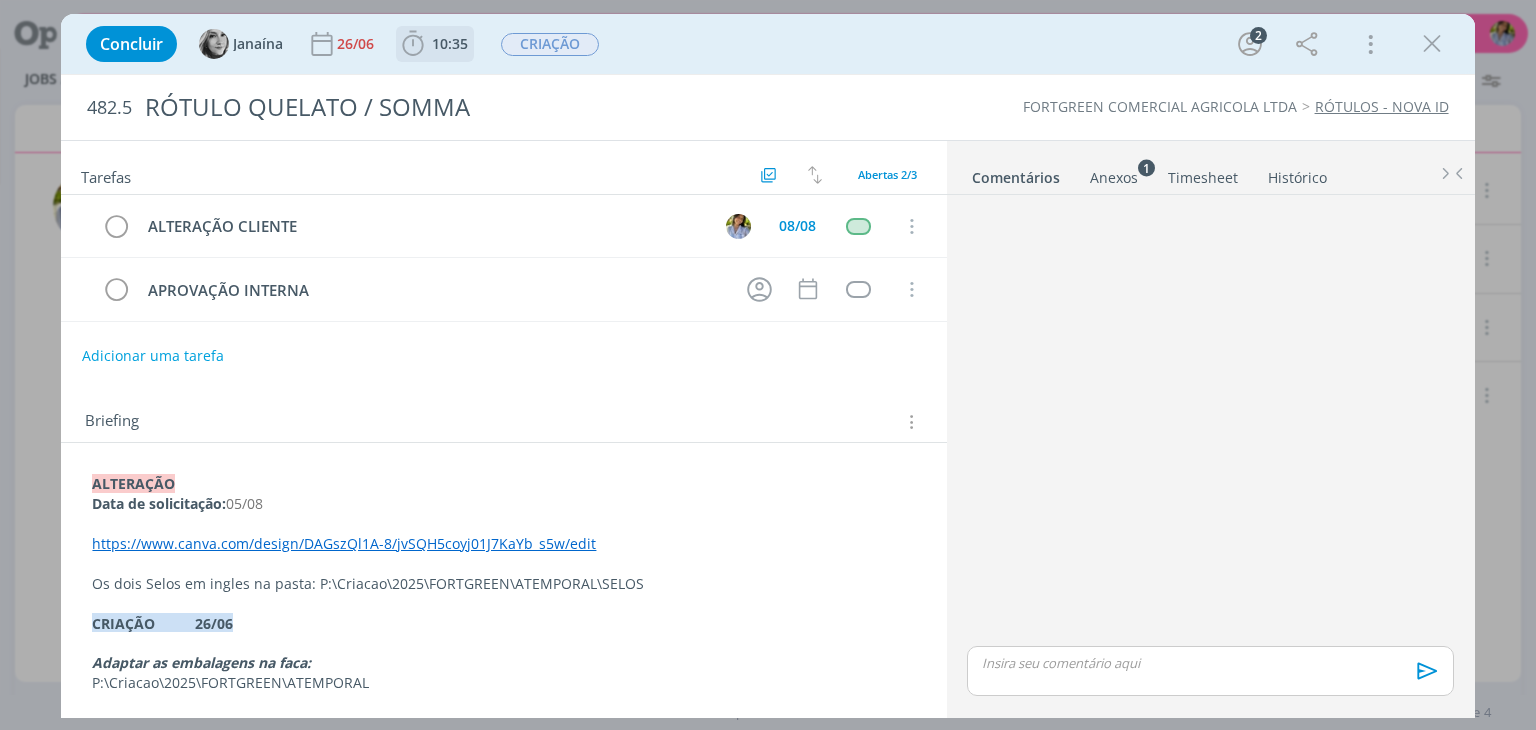 click on "10:35" at bounding box center (450, 43) 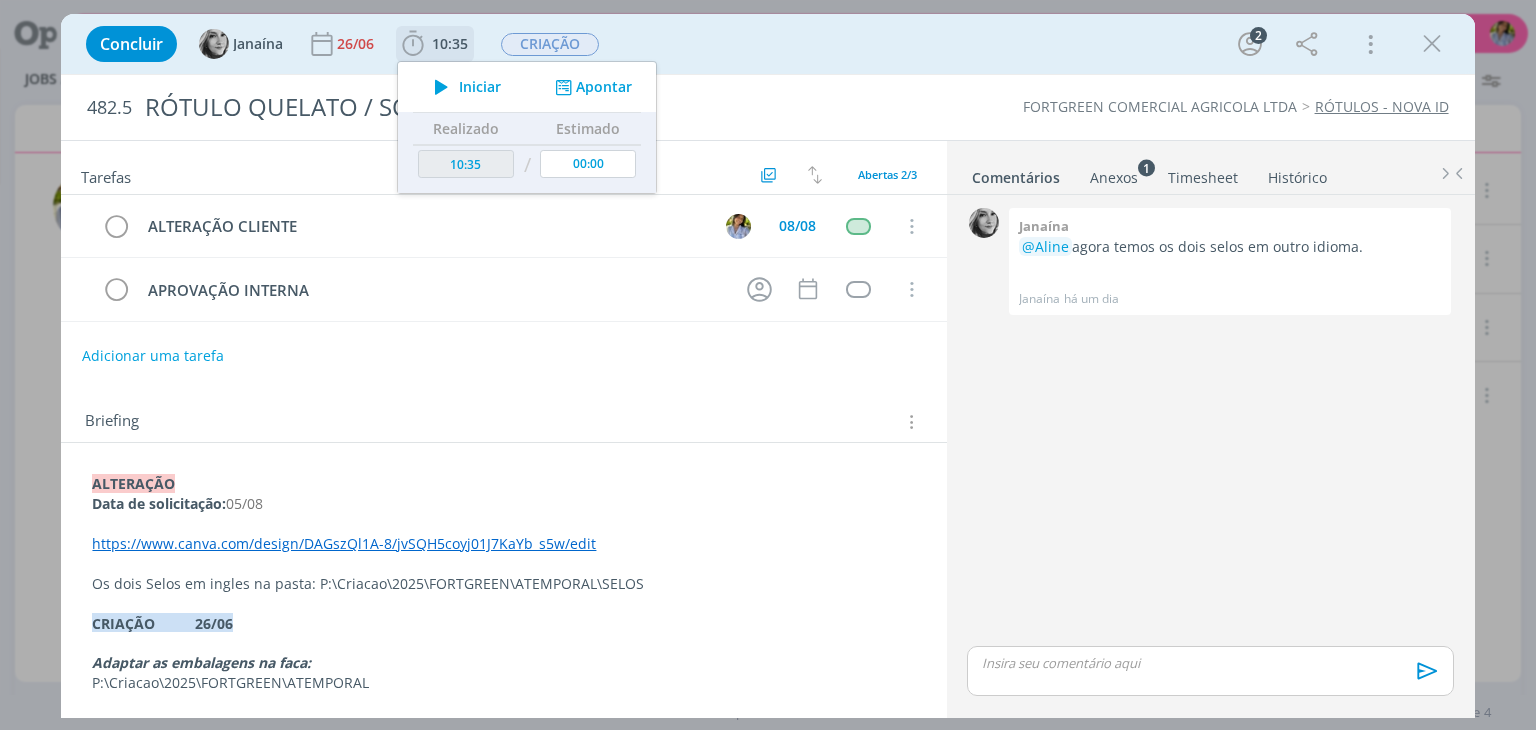 click on "Iniciar" at bounding box center [480, 87] 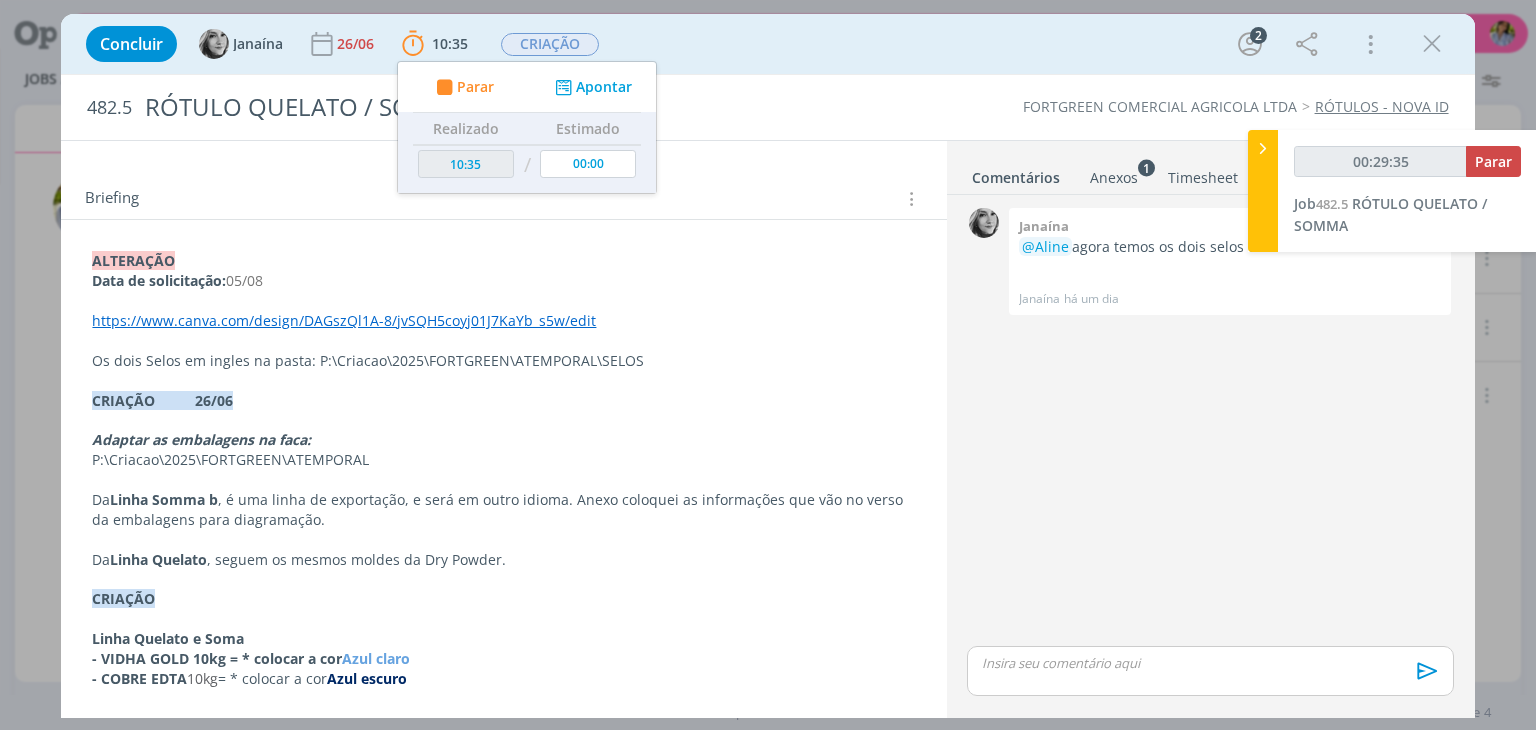 scroll, scrollTop: 232, scrollLeft: 0, axis: vertical 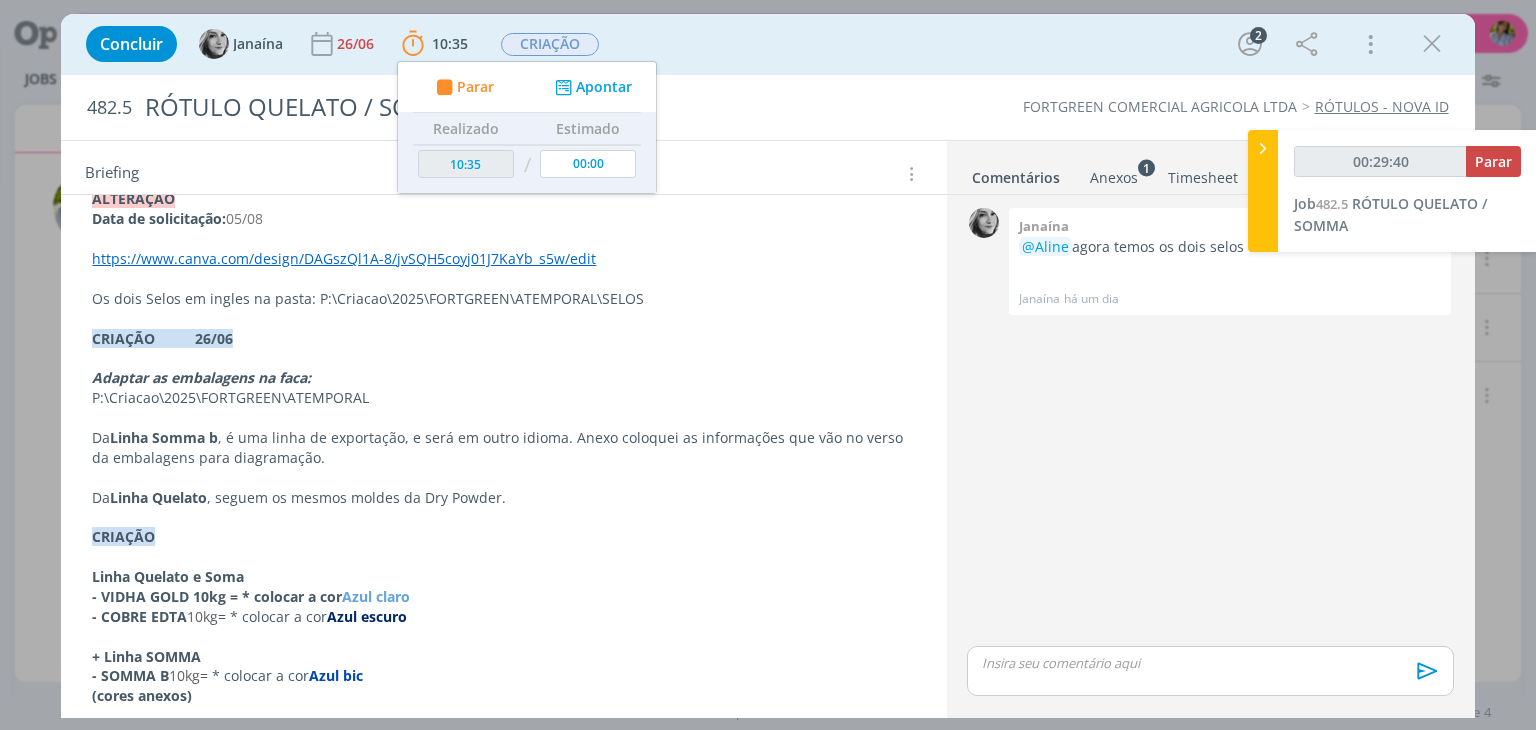 click on "https://www.canva.com/design/DAGszQl1A-8/jvSQH5coyj01J7KaYb_s5w/edit" at bounding box center [344, 258] 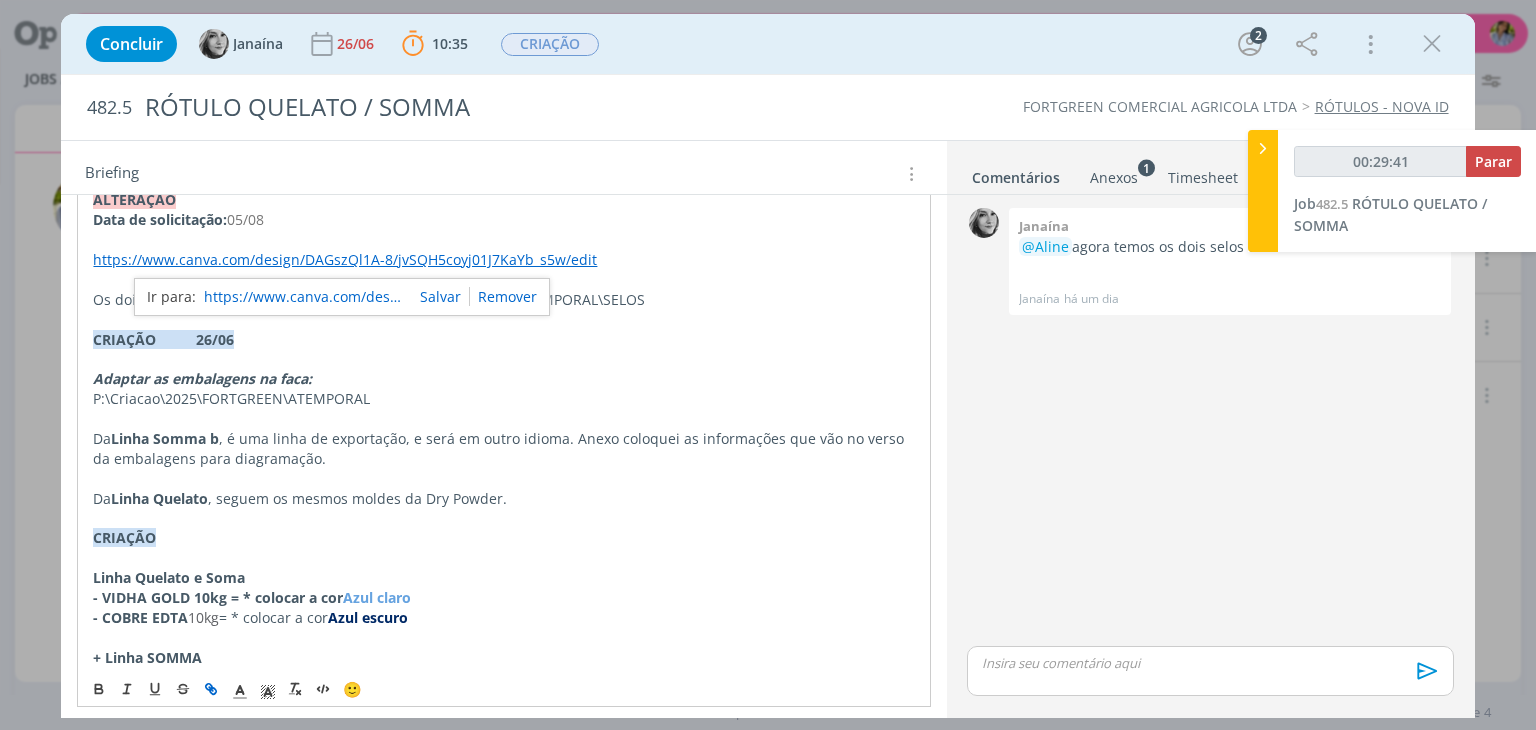 click on "https://www.canva.com/design/DAGszQl1A-8/jvSQH5coyj01J7KaYb_s5w/edit" at bounding box center [304, 297] 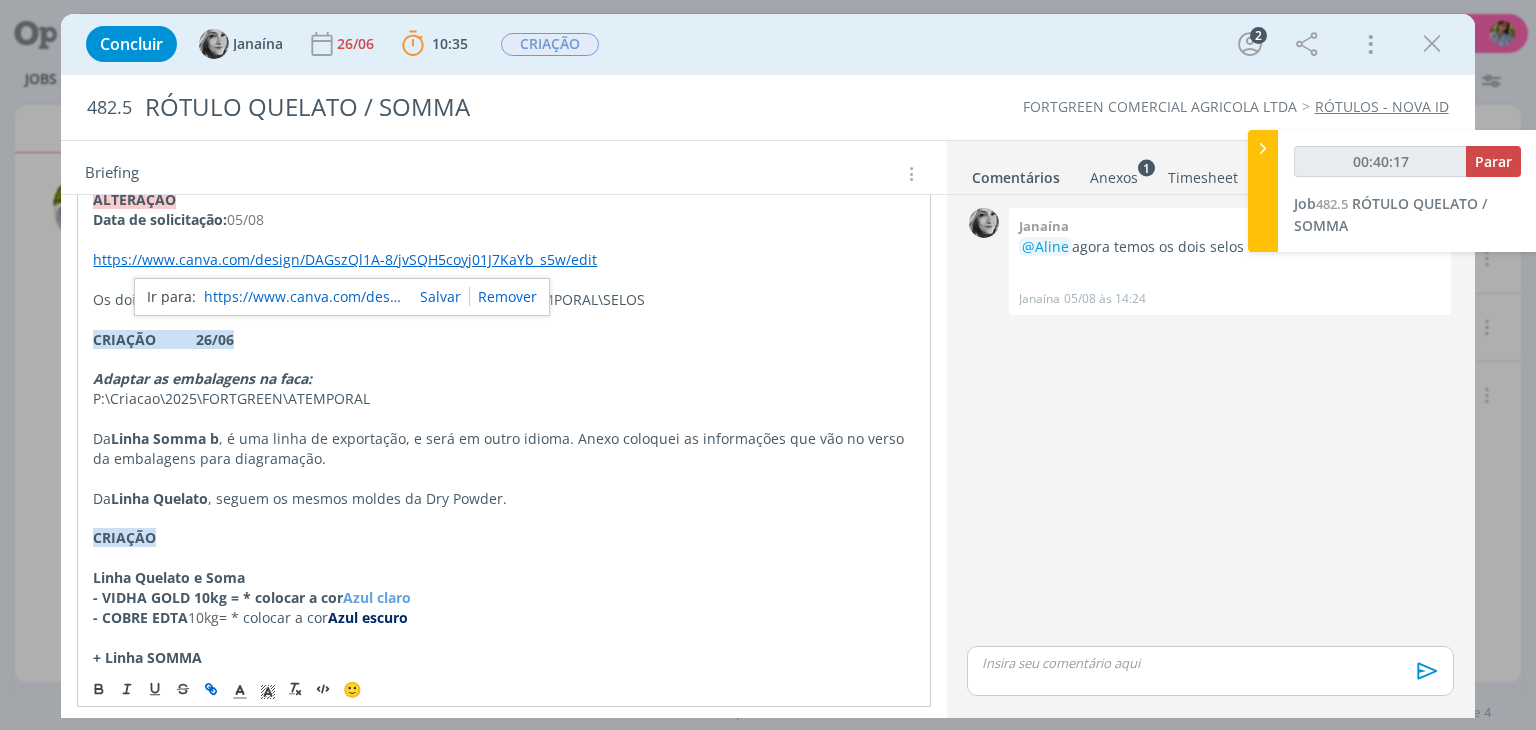 type on "00:40:18" 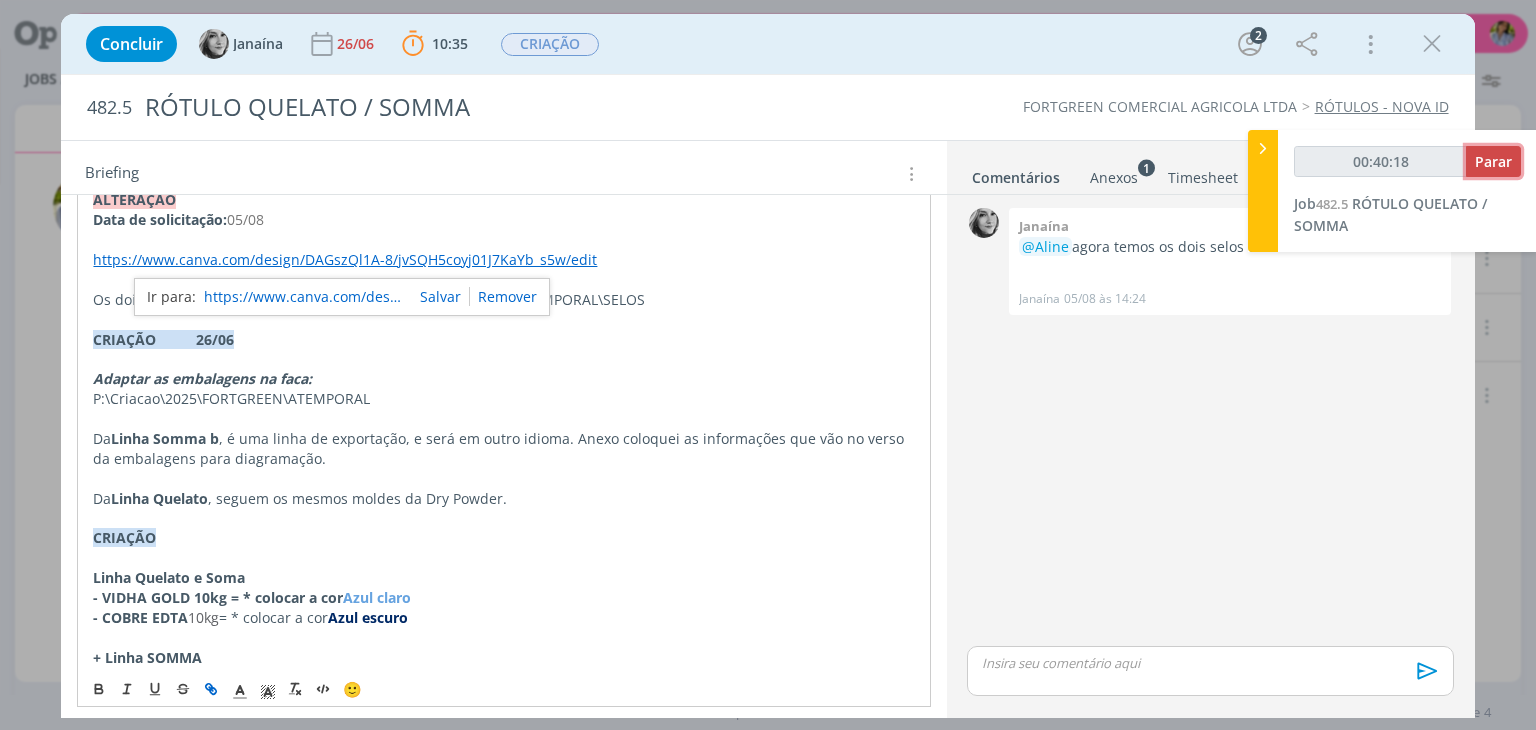 click on "Parar" at bounding box center (1493, 161) 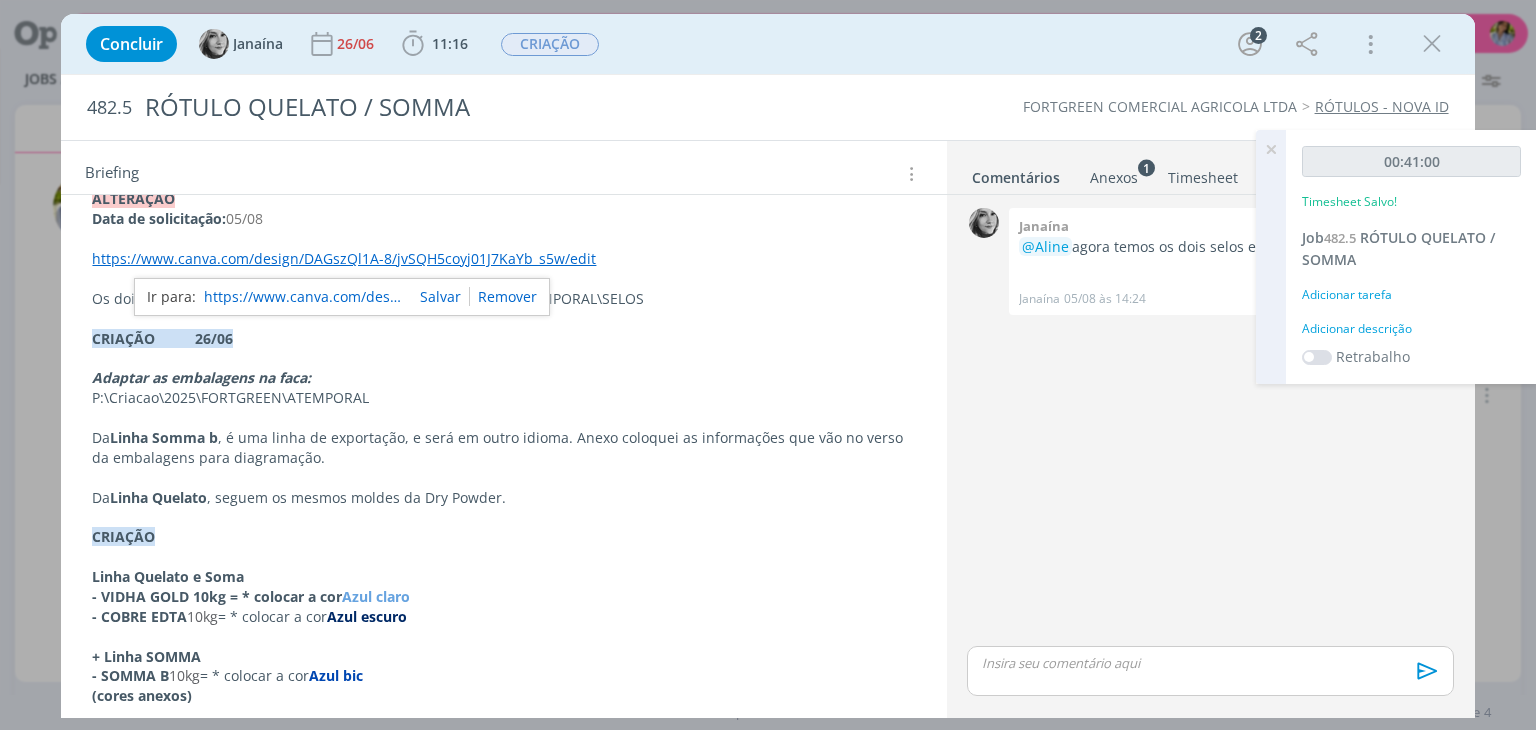 click at bounding box center [1271, 149] 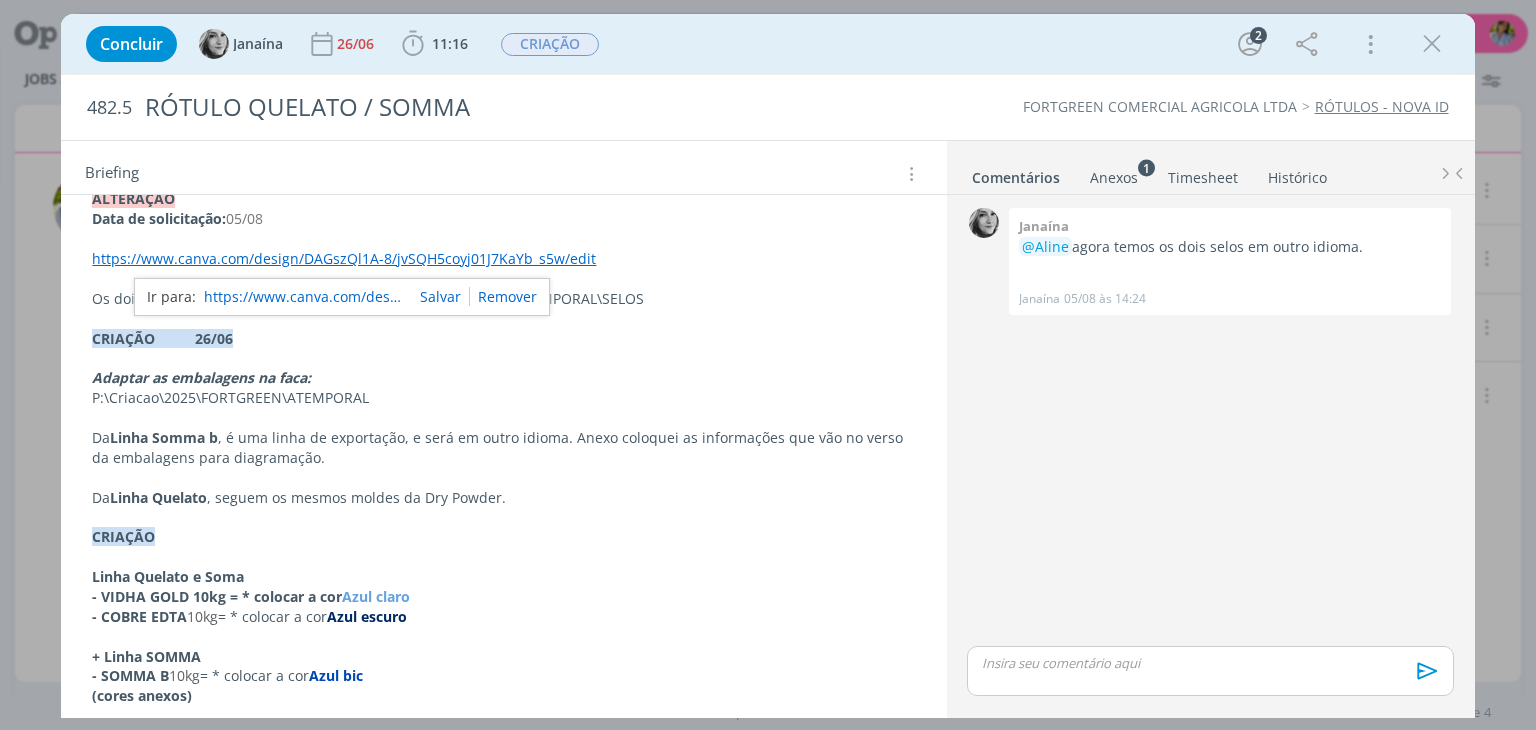 scroll, scrollTop: 133, scrollLeft: 0, axis: vertical 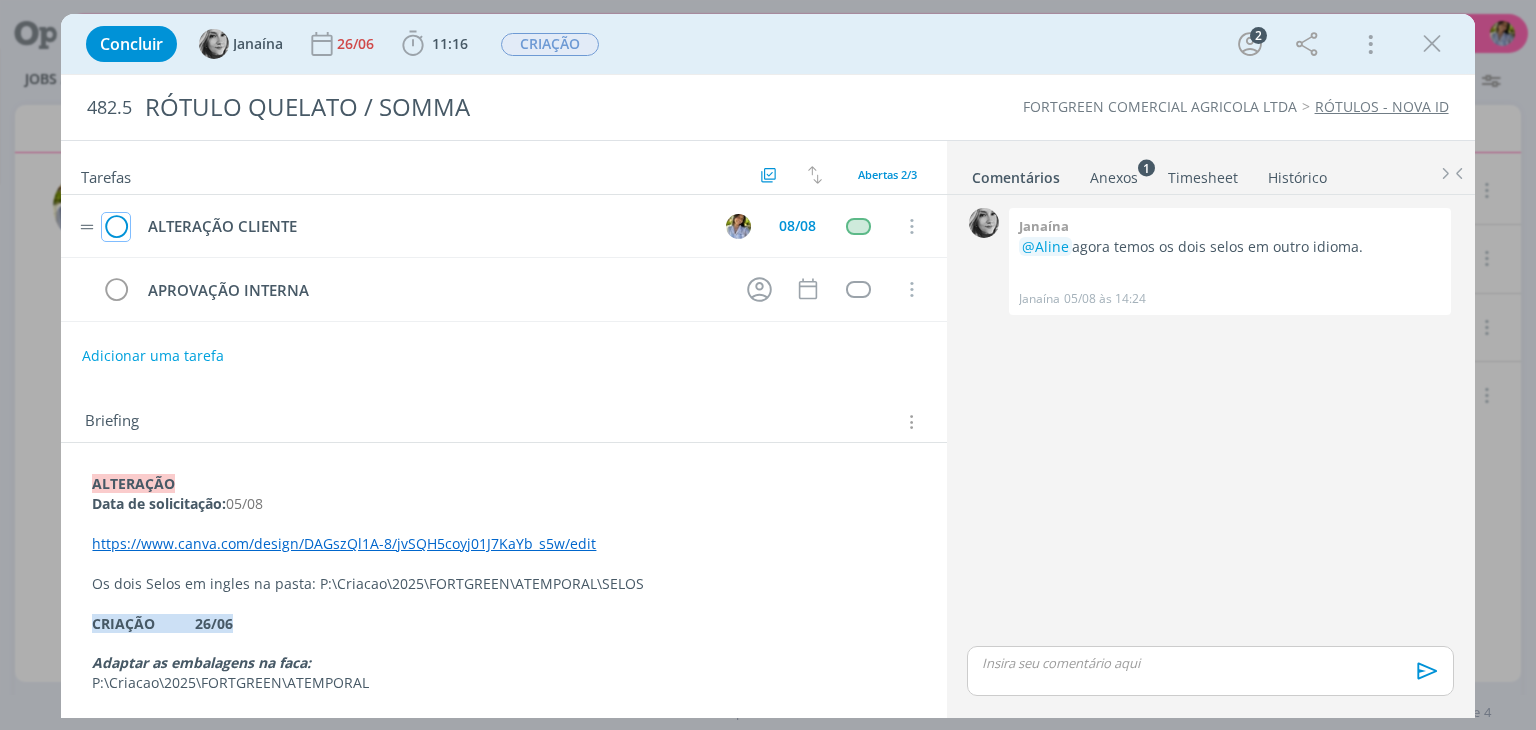click at bounding box center [116, 227] 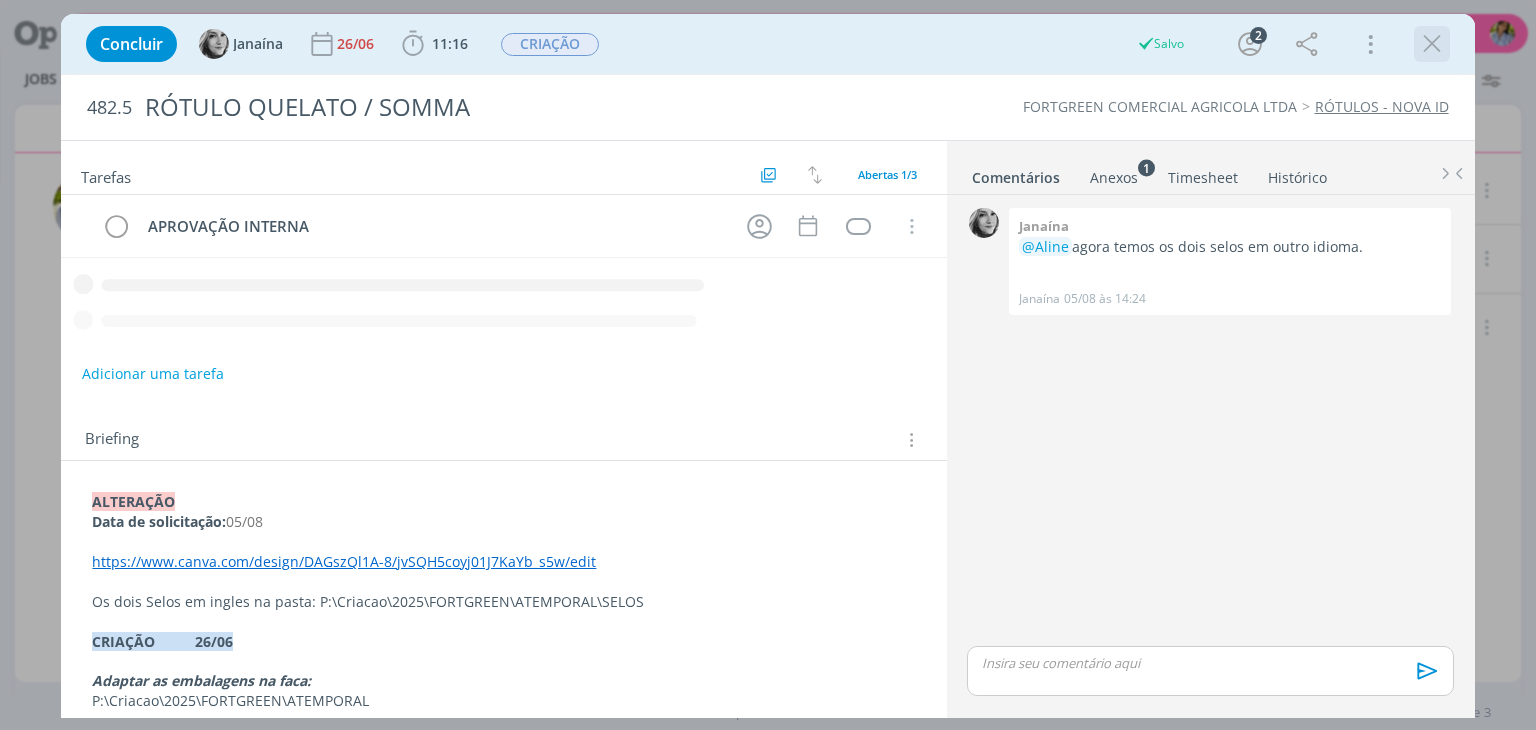 click at bounding box center [1432, 44] 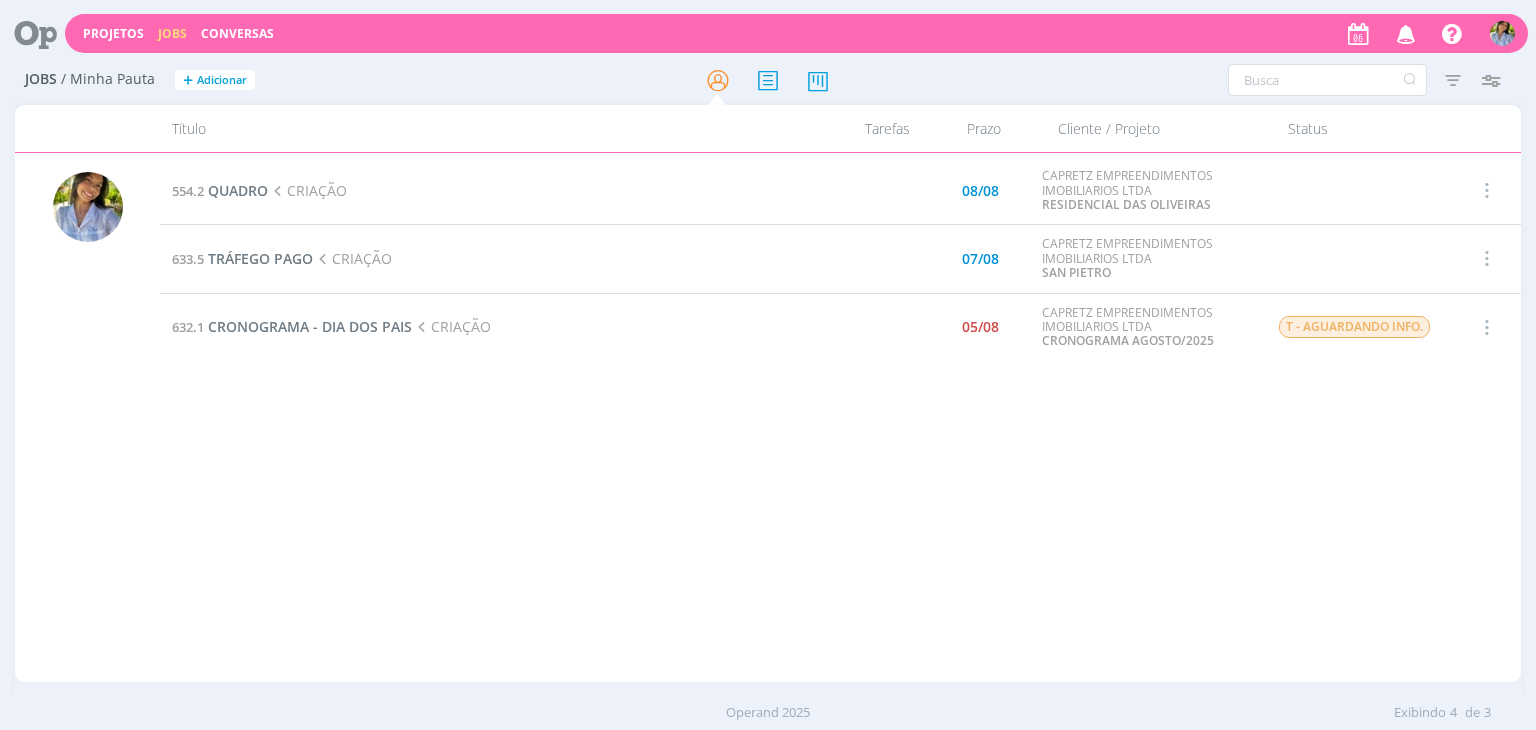 click on "554.2 QUADRO  CRIAÇÃO  08/08 CAPRETZ EMPREENDIMENTOS IMOBILIARIOS LTDA RESIDENCIAL DAS OLIVEIRAS Selecionar Concluir Cancelar Iniciar timesheet 633.5 TRÁFEGO PAGO  CRIAÇÃO  07/08 CAPRETZ EMPREENDIMENTOS IMOBILIARIOS LTDA SAN PIETRO Selecionar Concluir Cancelar Iniciar timesheet 632.1 CRONOGRAMA - DIA DOS PAIS  CRIAÇÃO 05/08 CAPRETZ EMPREENDIMENTOS IMOBILIARIOS LTDA CRONOGRAMA AGOSTO/2025 T - AGUARDANDO INFO. Selecionar Concluir Cancelar Iniciar timesheet" at bounding box center (840, 417) 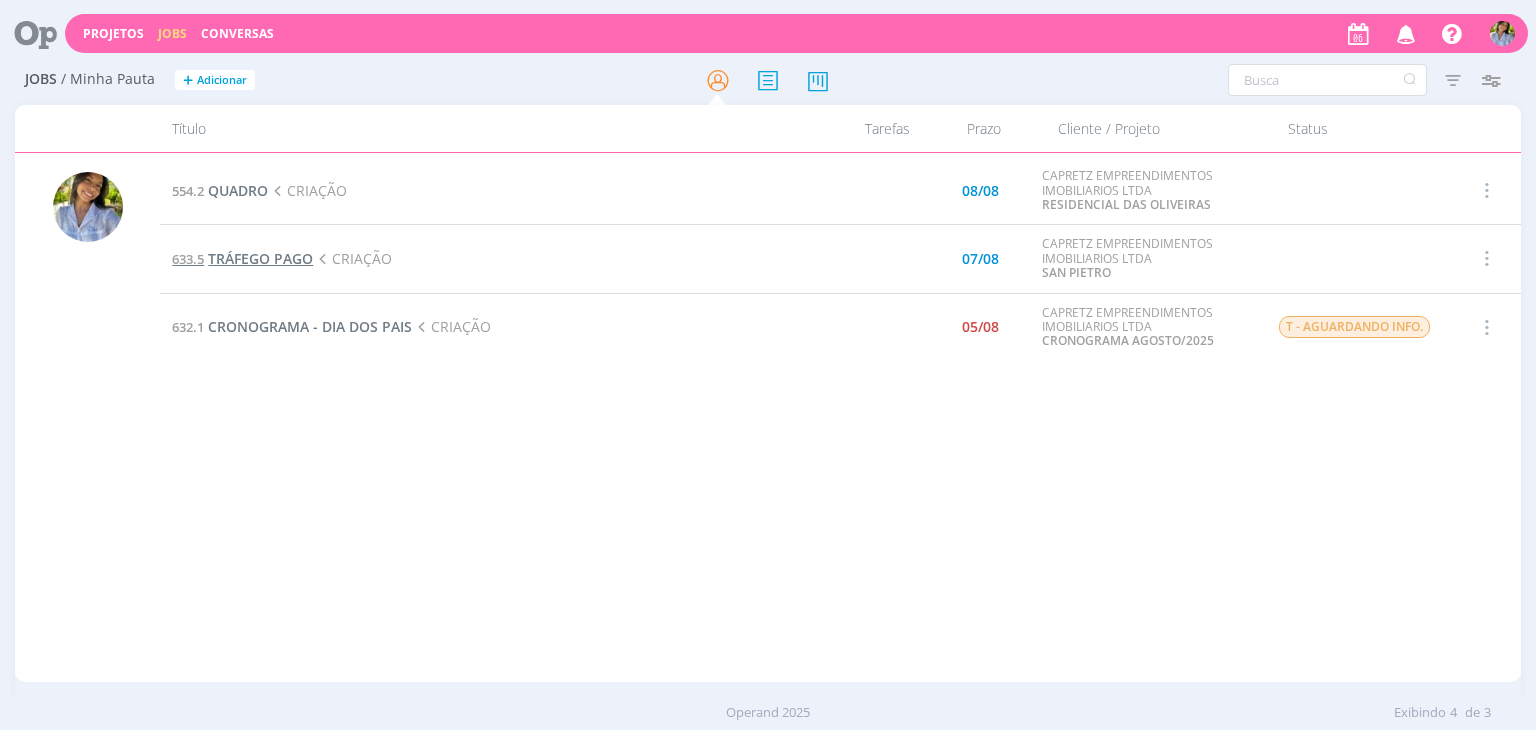 click on "TRÁFEGO PAGO" at bounding box center [260, 258] 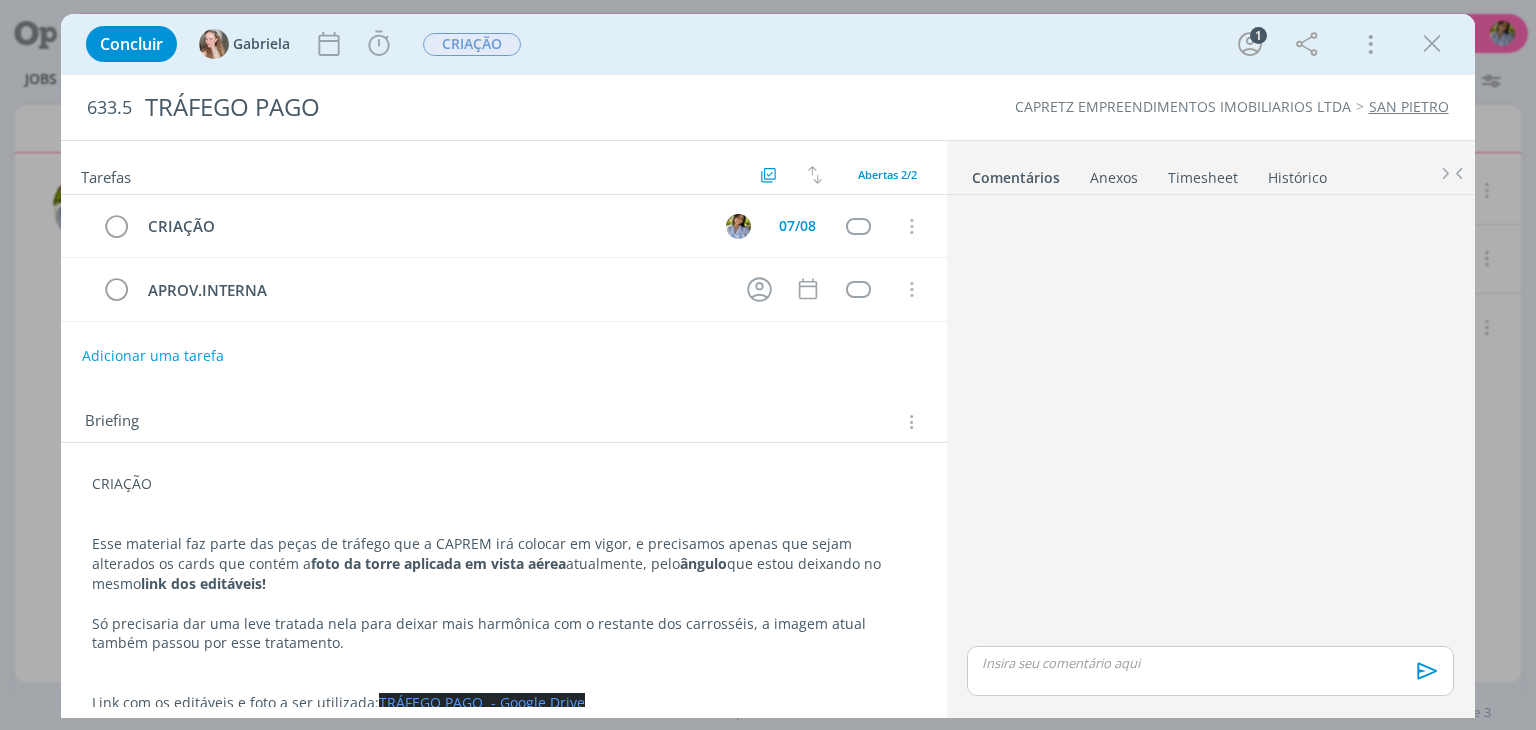 click on "TRÁFEGO PAGO  - Google Drive" at bounding box center (482, 702) 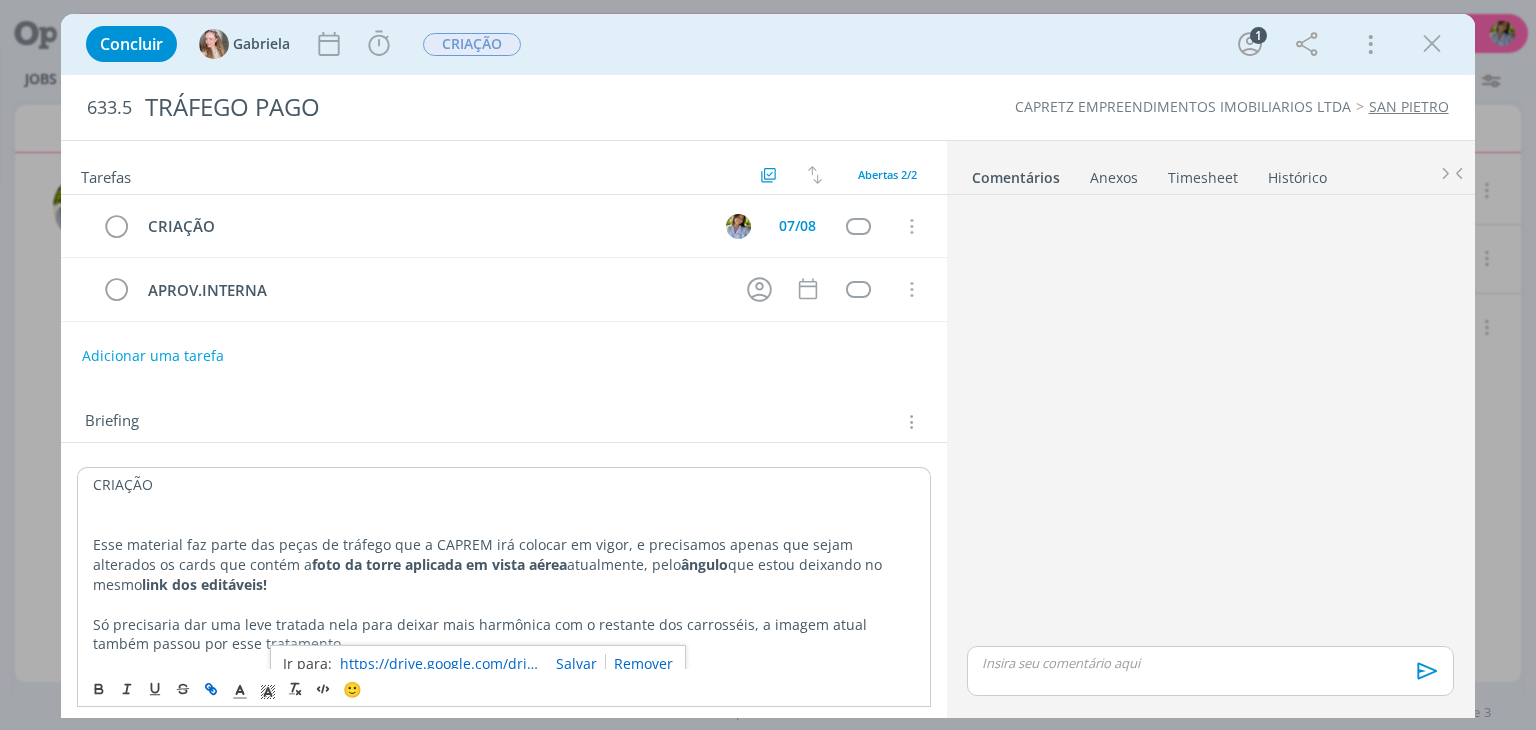 click on "CRIAÇÃO Esse material faz parte das peças de tráfego que a CAPREM irá colocar em vigor, e precisamos apenas que sejam alterados os cards que contém a  foto da torre aplicada em vista aérea  atualmente, pelo  ângulo  que estou deixando no mesmo  link dos editáveis! Só precisaria dar uma leve tratada nela para deixar mais harmônica com o restante dos carrosséis, a imagem atual também passou por esse tratamento. Link com os editáveis e foto a ser utilizada:  TRÁFEGO PAGO  - Google Drive https://drive.google.com/drive/u/0/folders/1a647CftnPirVFb1OMU9CcWKjWzA22dEs                                                                                                                                                                       🙂" at bounding box center [503, 613] 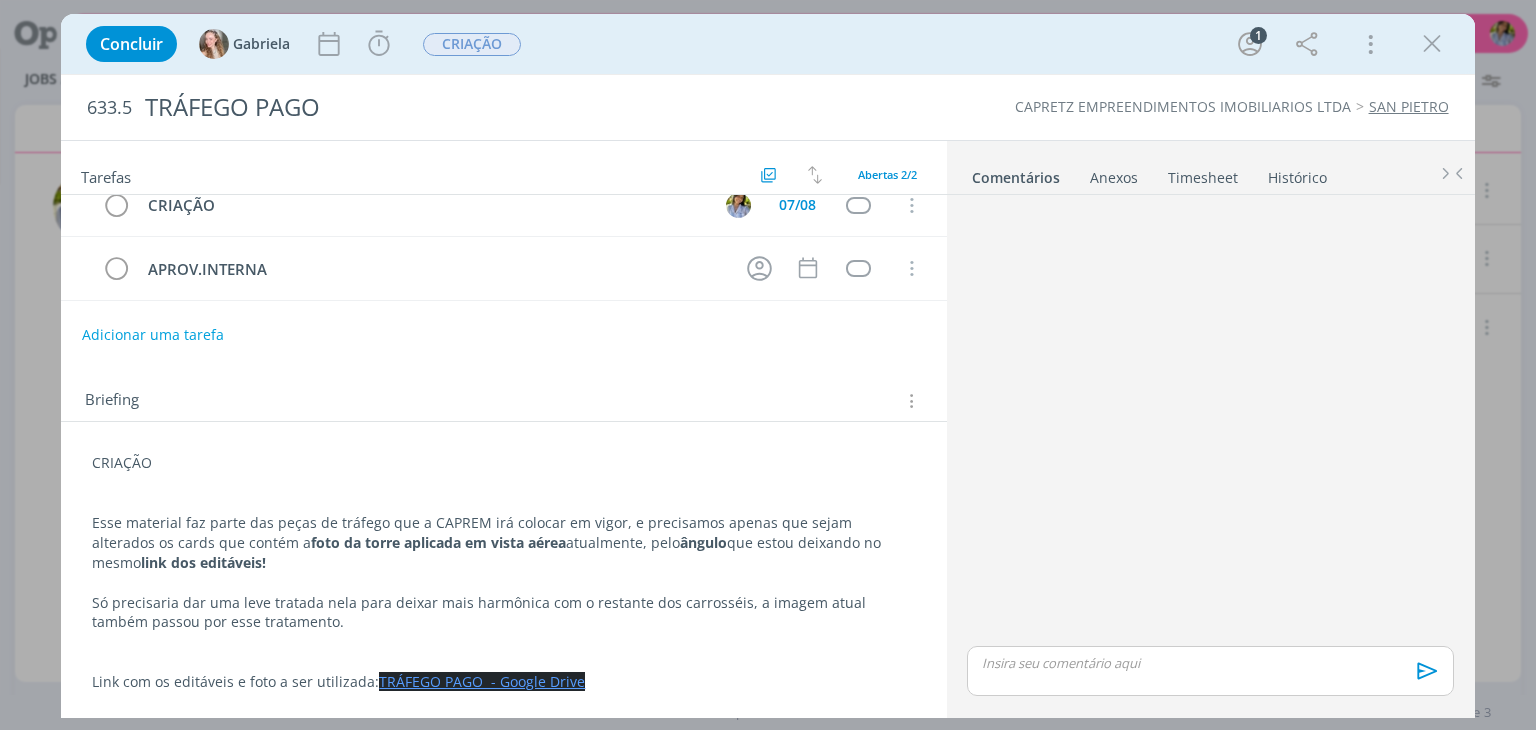 scroll, scrollTop: 18, scrollLeft: 0, axis: vertical 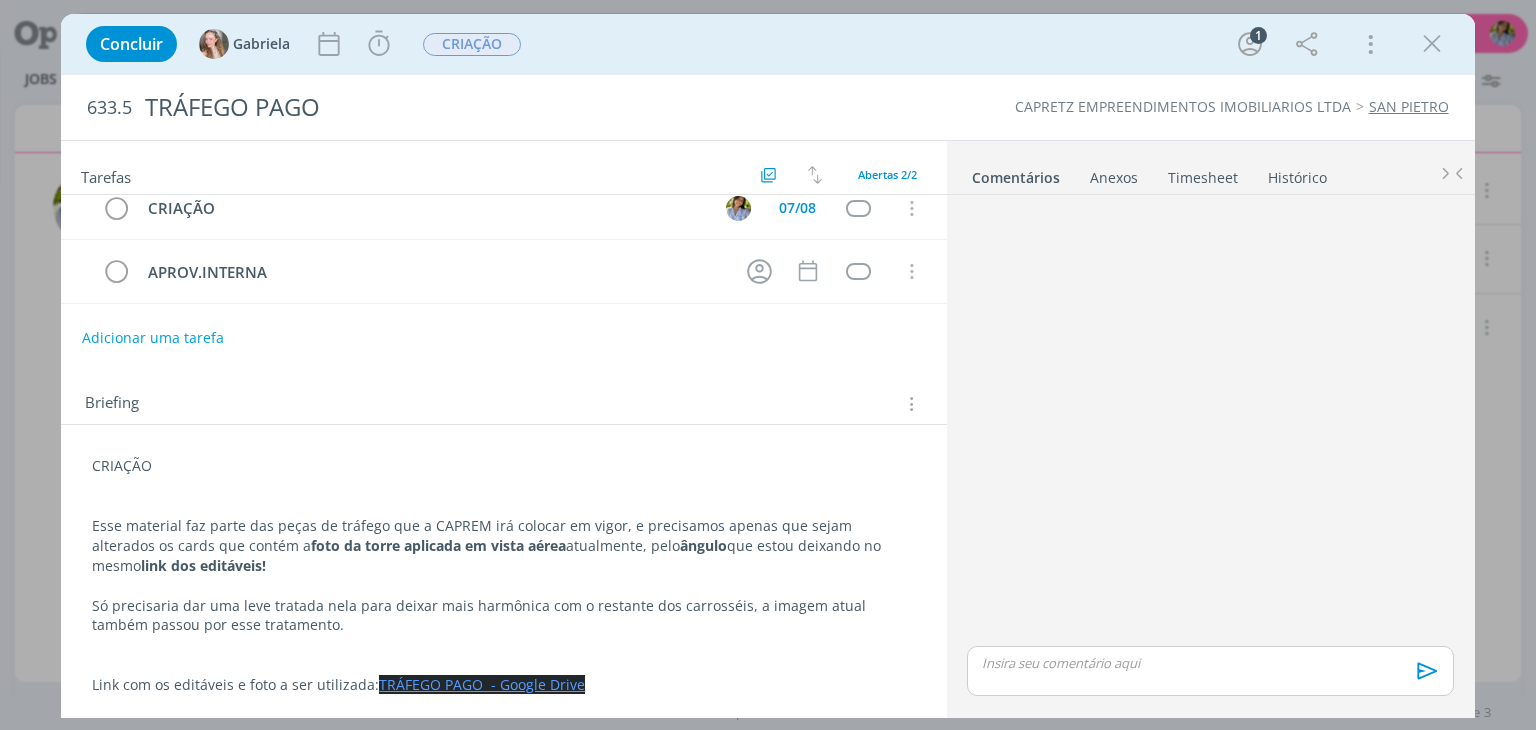 click on "TRÁFEGO PAGO  - Google Drive" at bounding box center (482, 684) 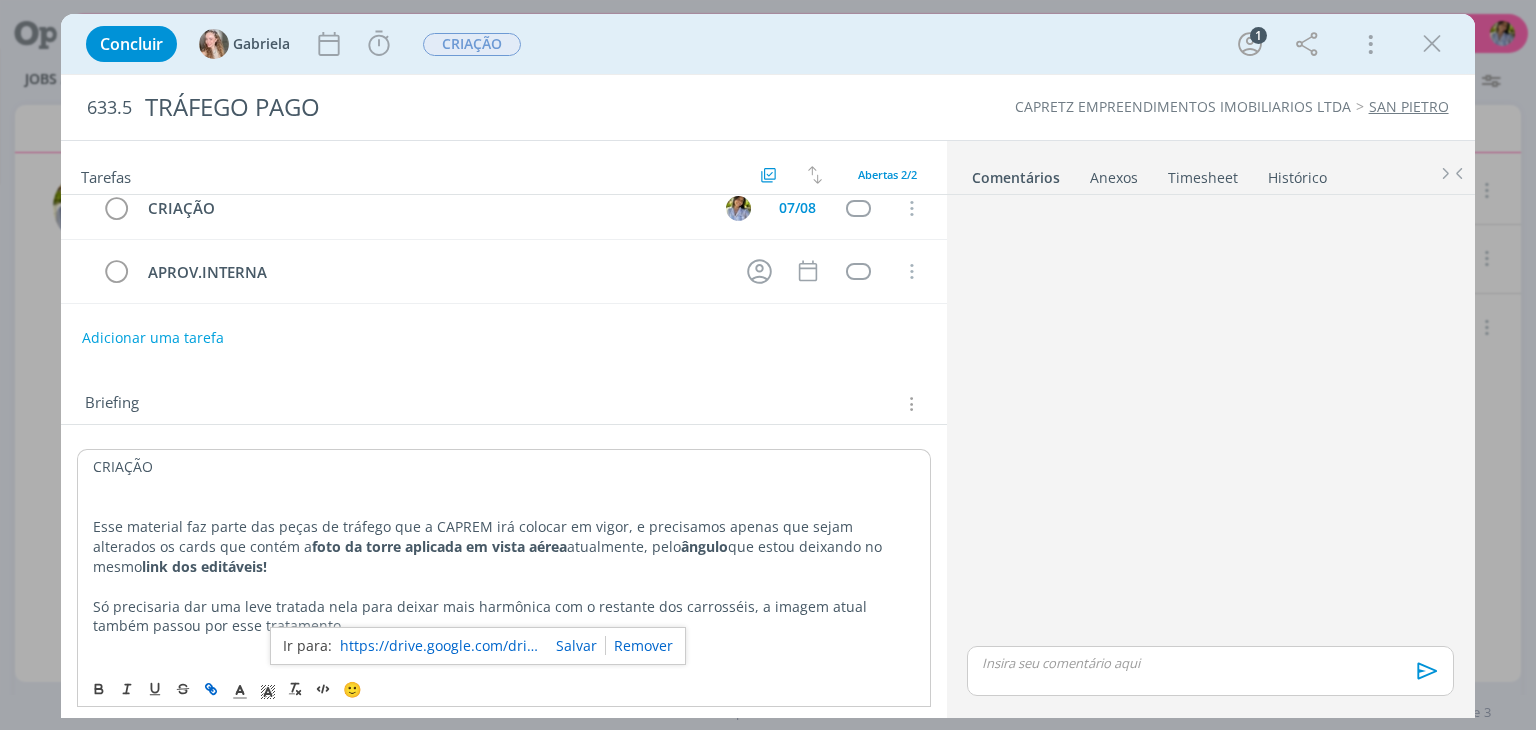 click on "https://drive.google.com/drive/u/0/folders/1a647CftnPirVFb1OMU9CcWKjWzA22dEs" at bounding box center [440, 646] 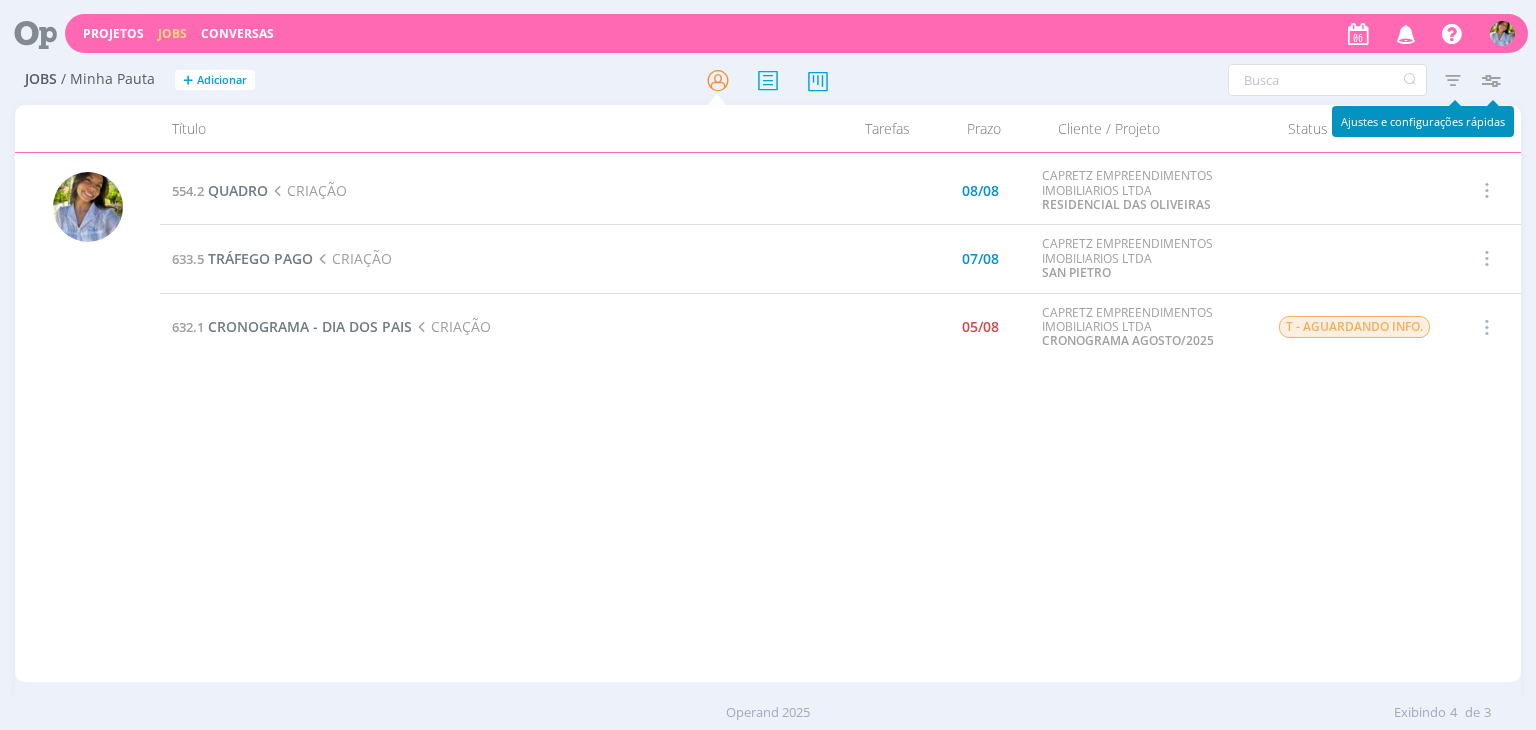 click at bounding box center [1453, 80] 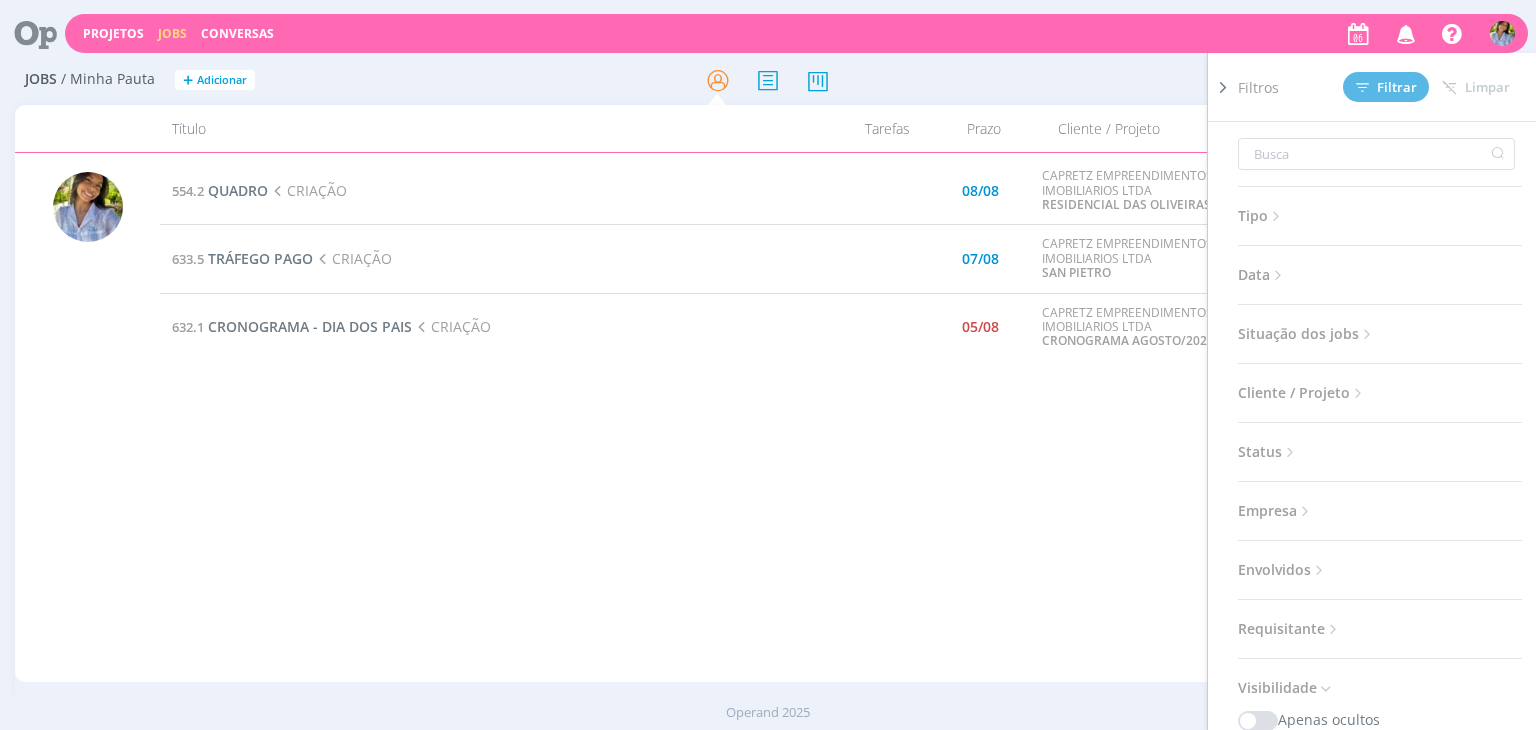 click on "Situação dos jobs" at bounding box center [1307, 334] 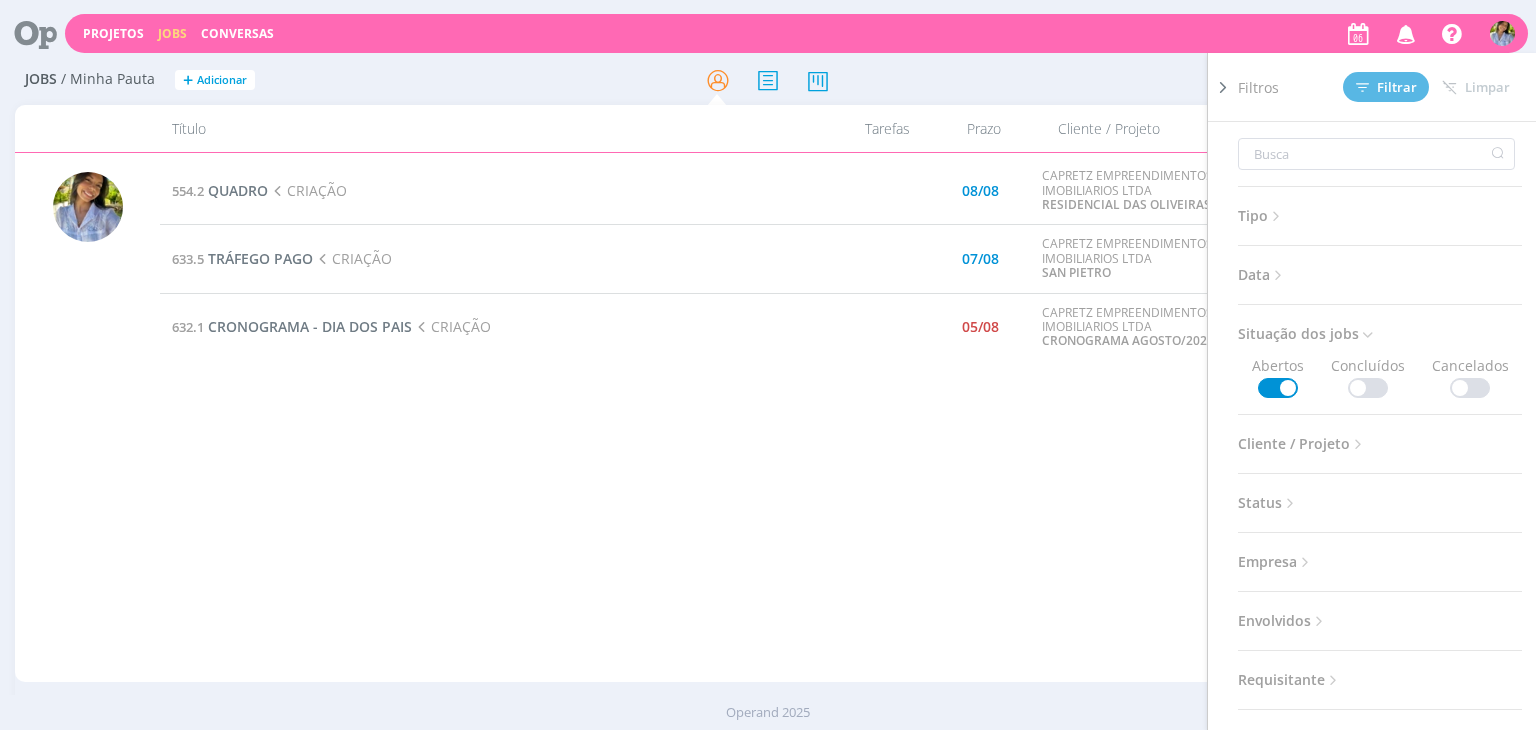 click at bounding box center [1368, 388] 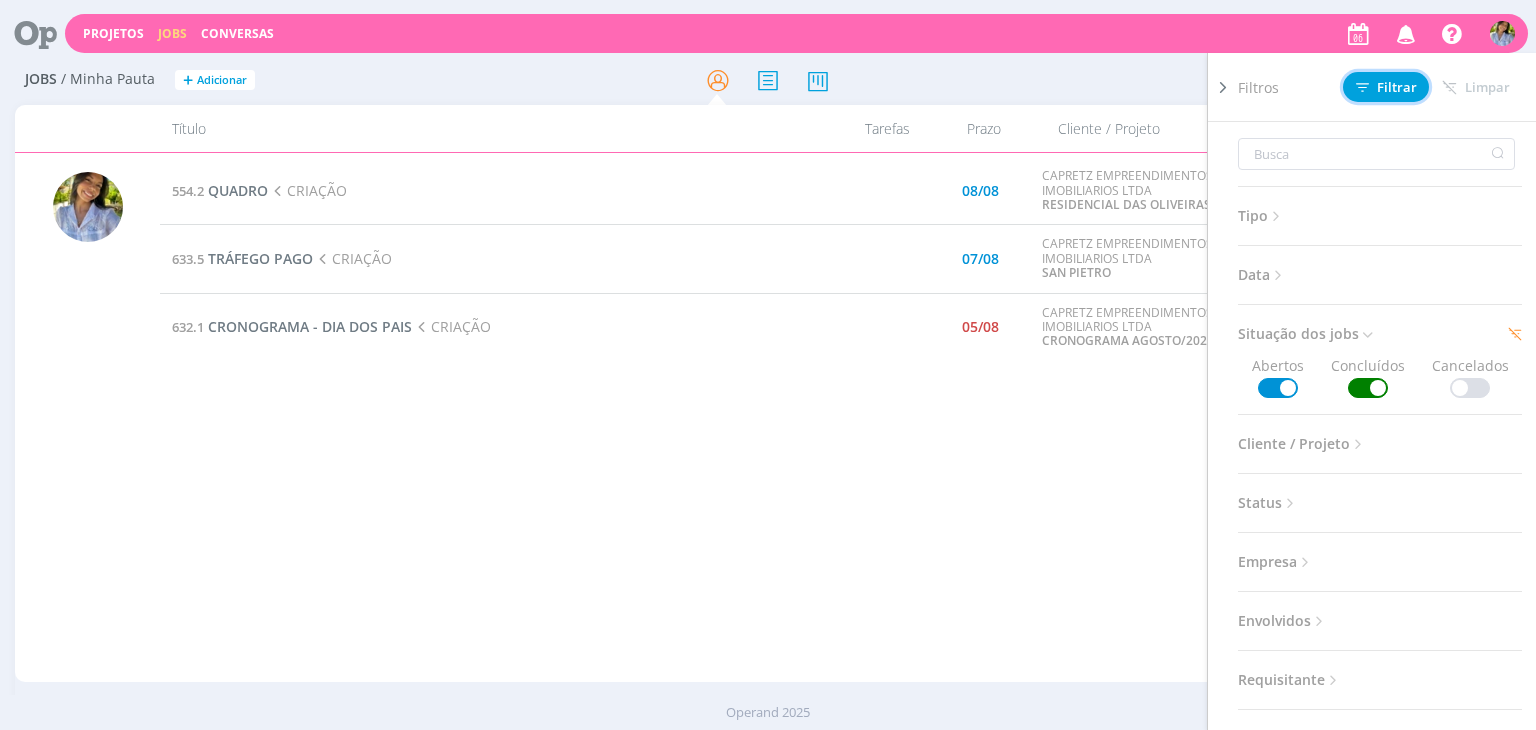 click on "Filtrar" at bounding box center [1386, 87] 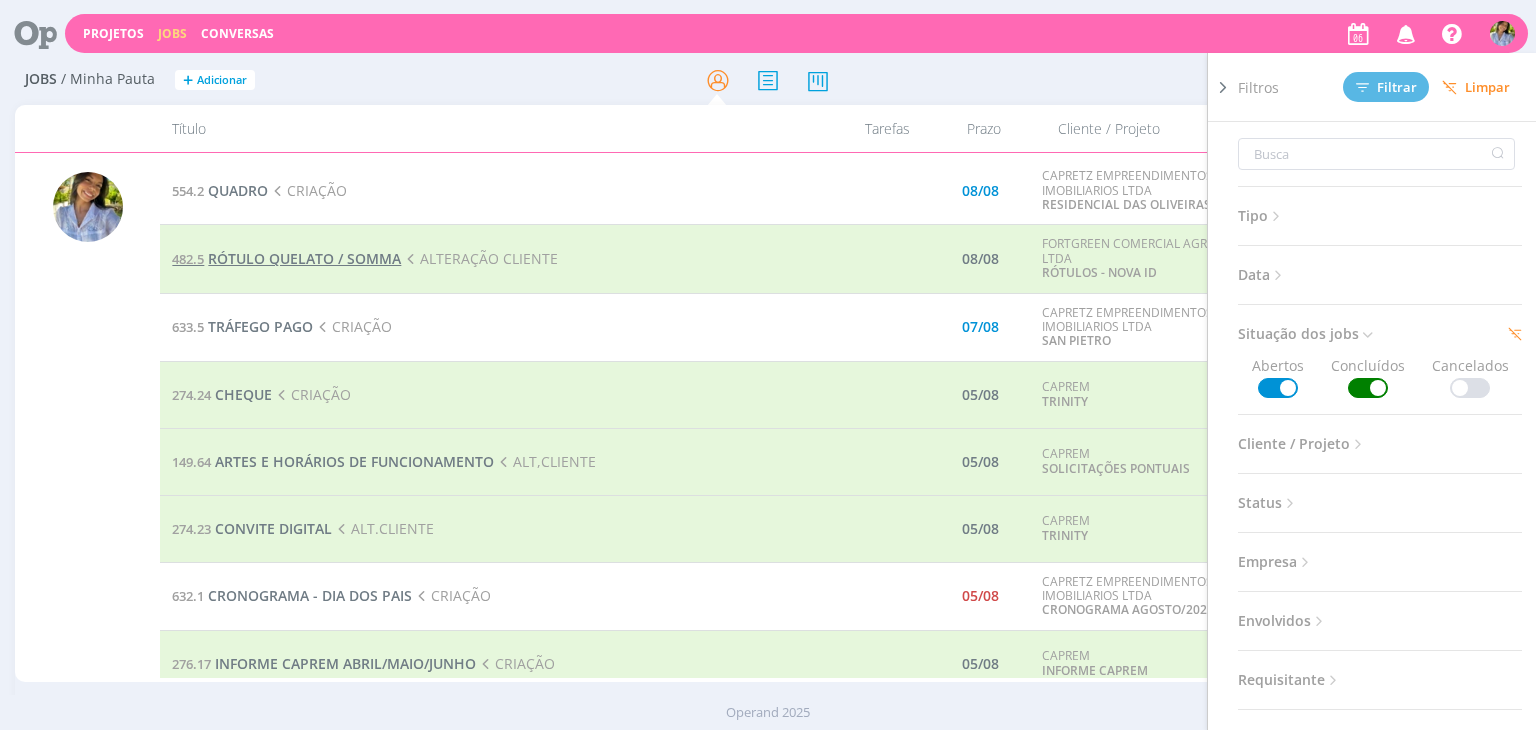 click on "RÓTULO QUELATO / SOMMA" at bounding box center [304, 258] 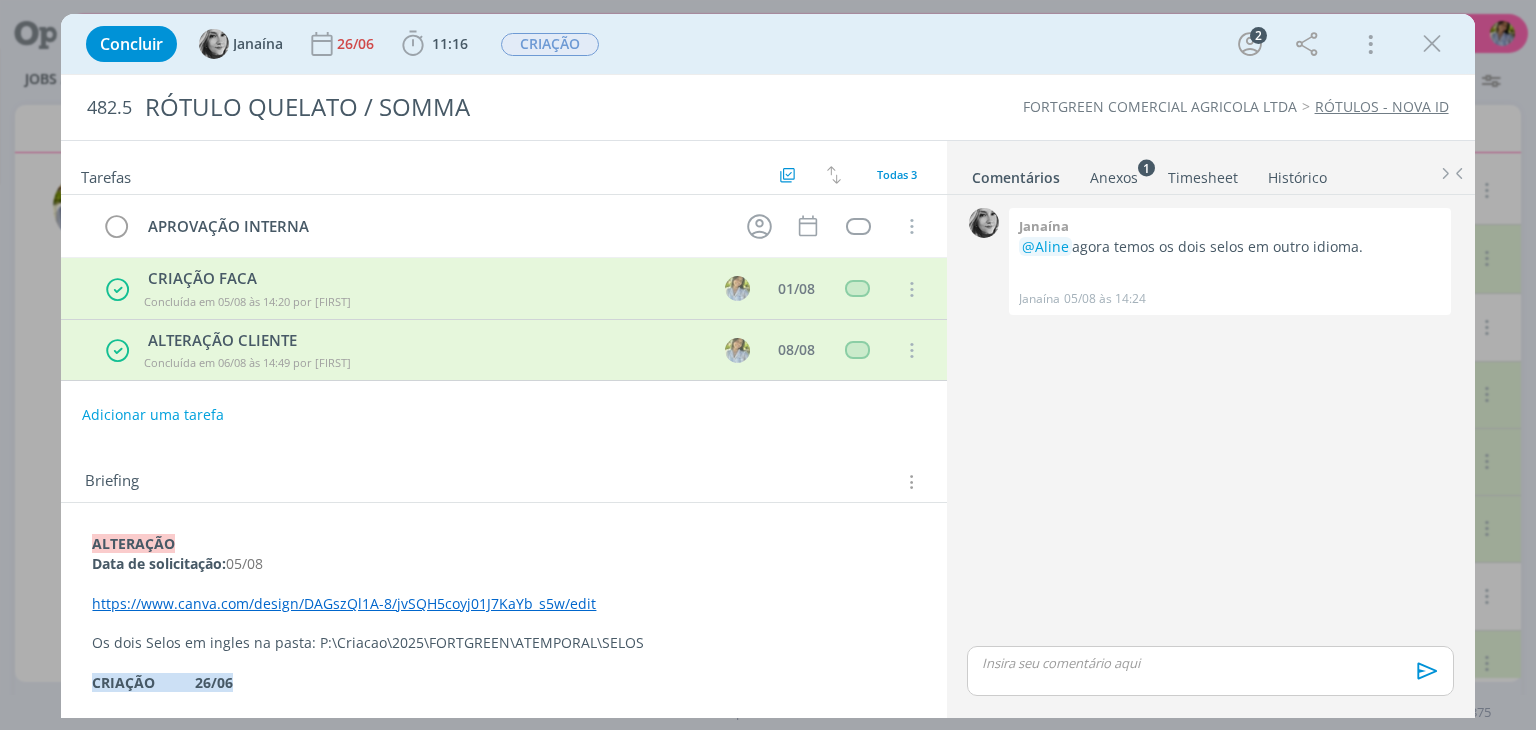 click on "https://www.canva.com/design/DAGszQl1A-8/jvSQH5coyj01J7KaYb_s5w/edit" at bounding box center (344, 603) 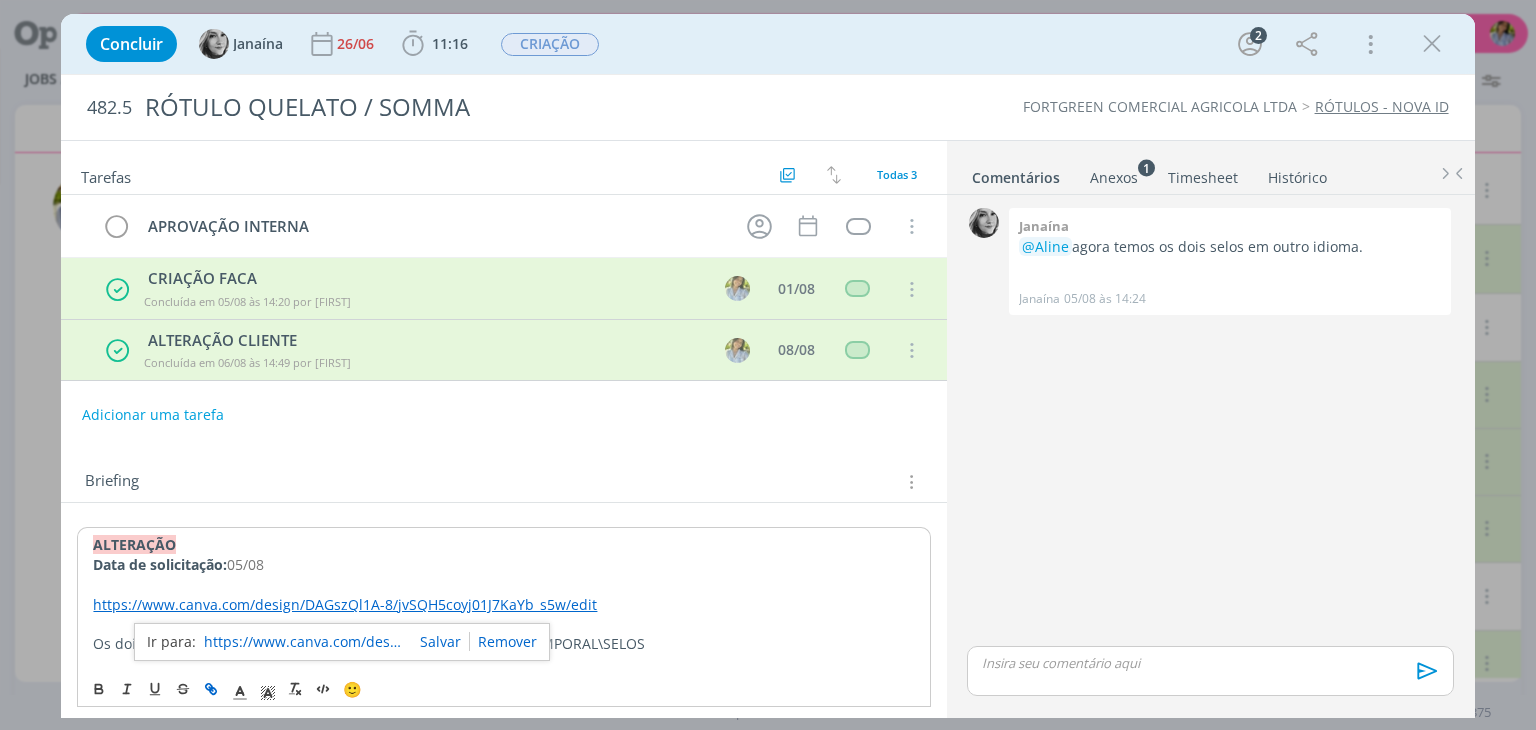 click on "https://www.canva.com/design/DAGszQl1A-8/jvSQH5coyj01J7KaYb_s5w/edit" at bounding box center [304, 642] 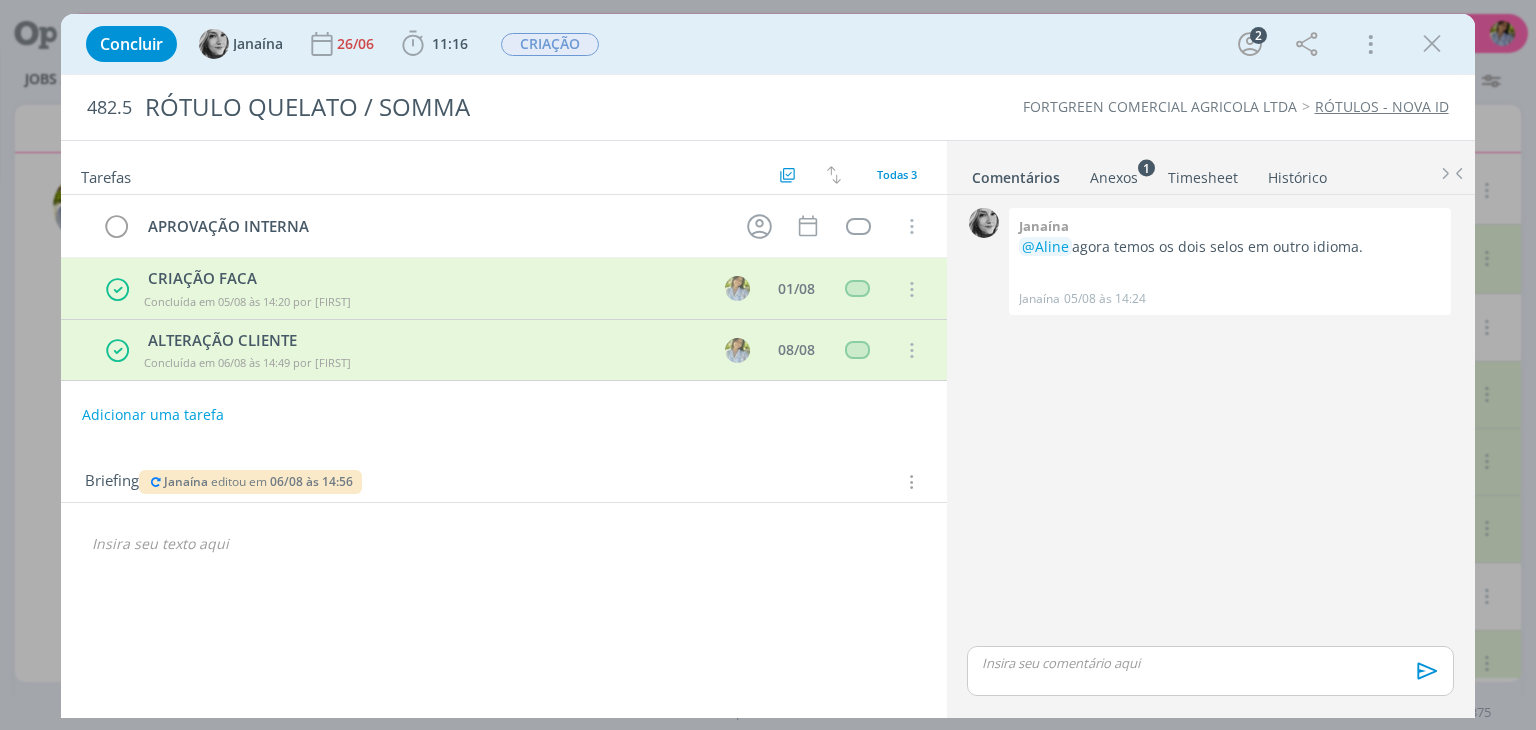 scroll, scrollTop: 0, scrollLeft: 0, axis: both 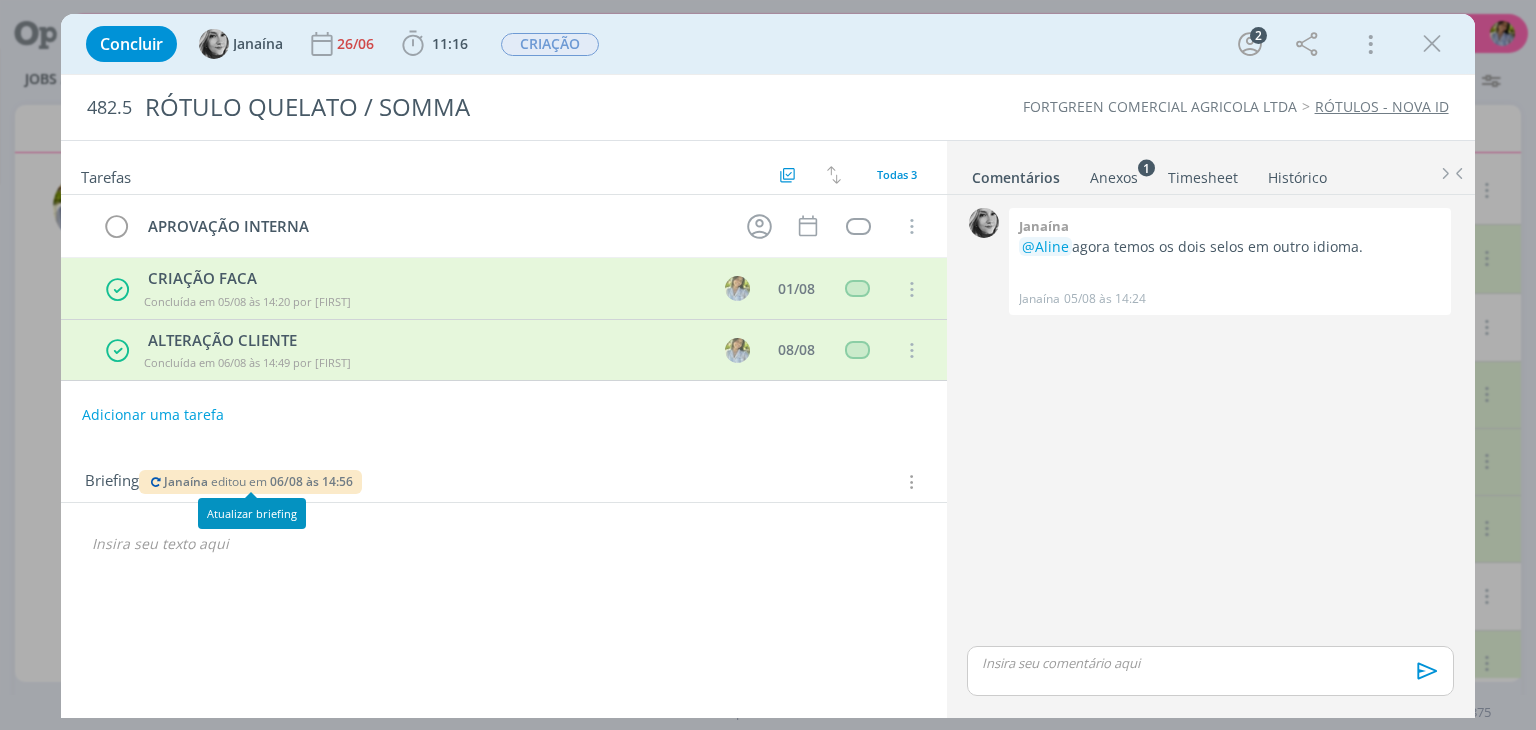 click on "editou em" at bounding box center [239, 481] 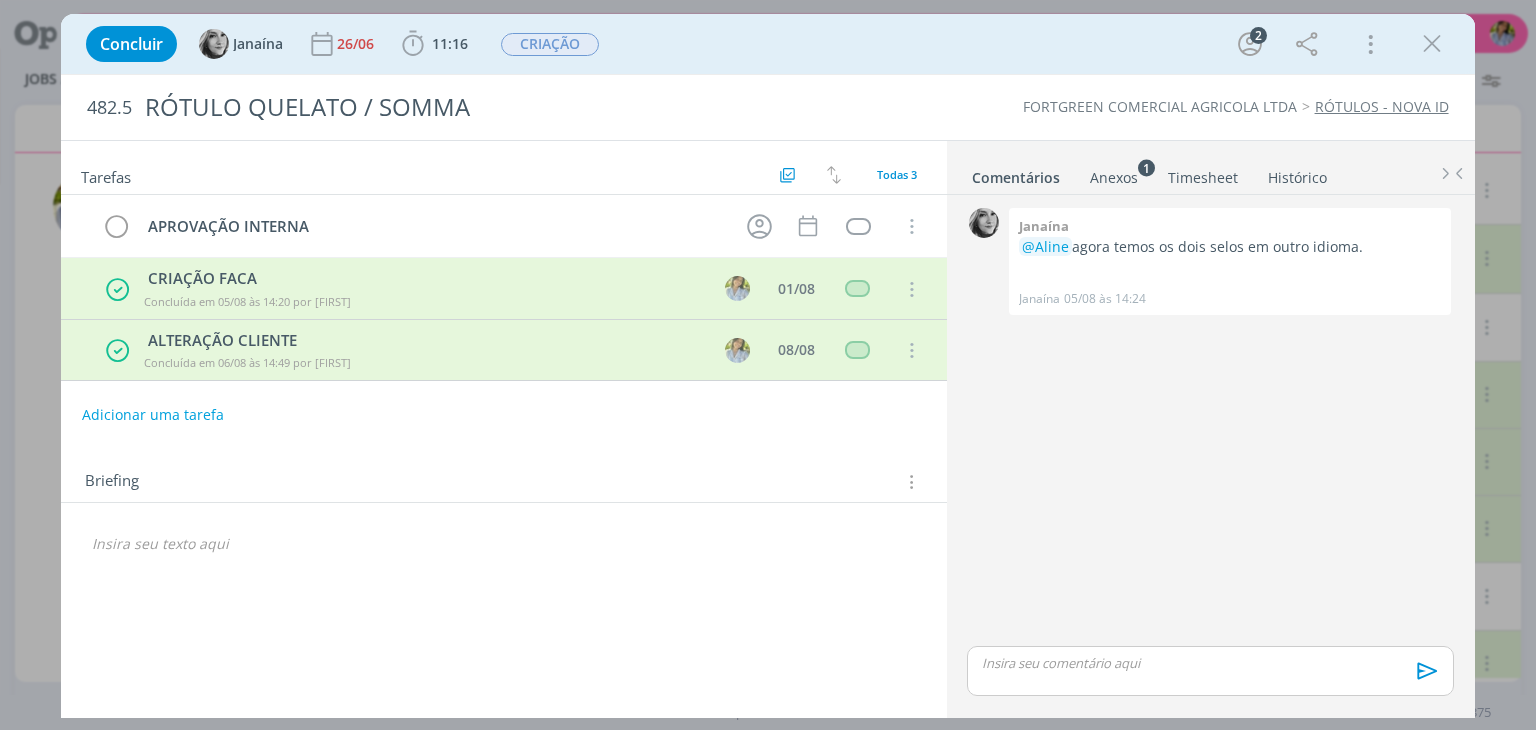 click on "Comentários
Anexos
1 Timesheet Histórico" at bounding box center [1211, 168] 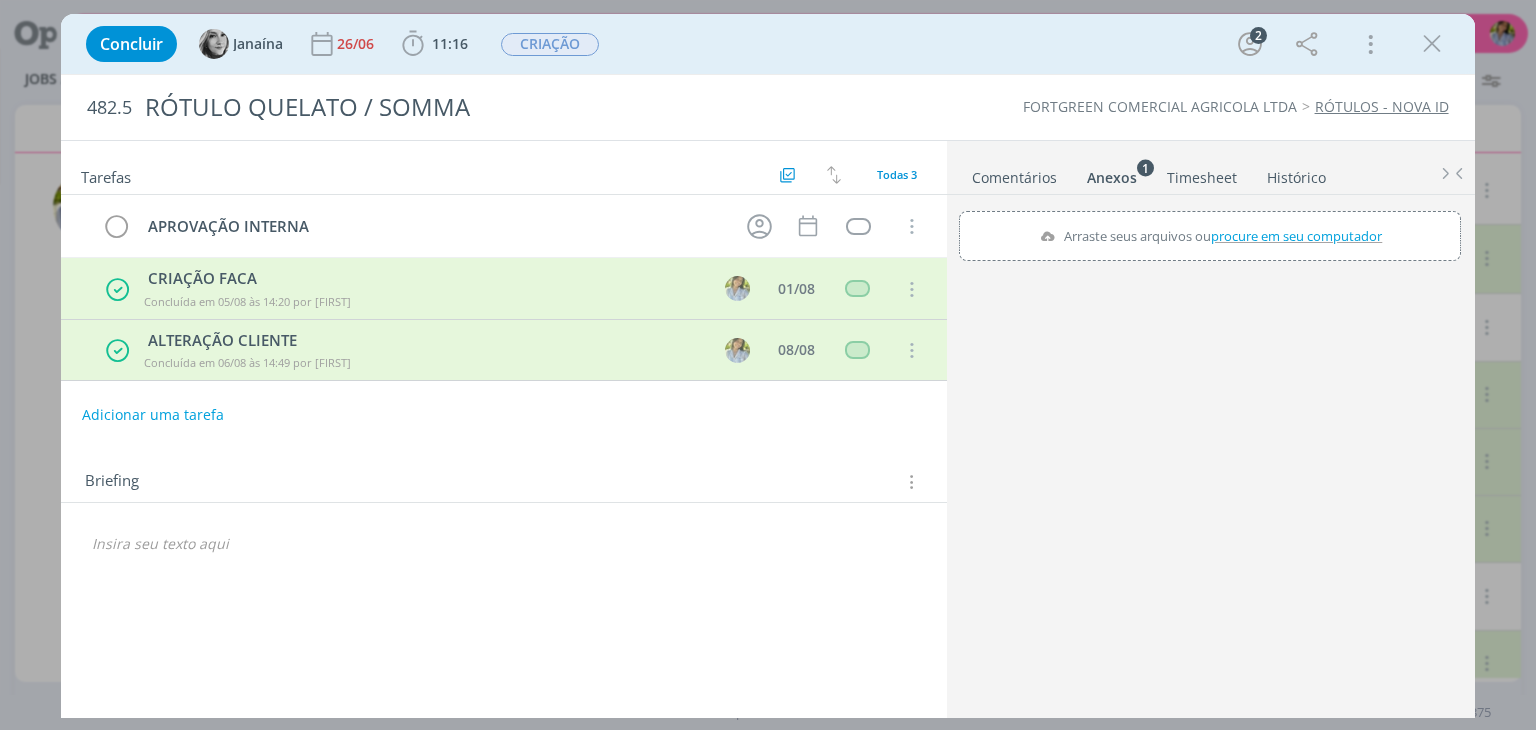 click on "Comentários" at bounding box center (1014, 173) 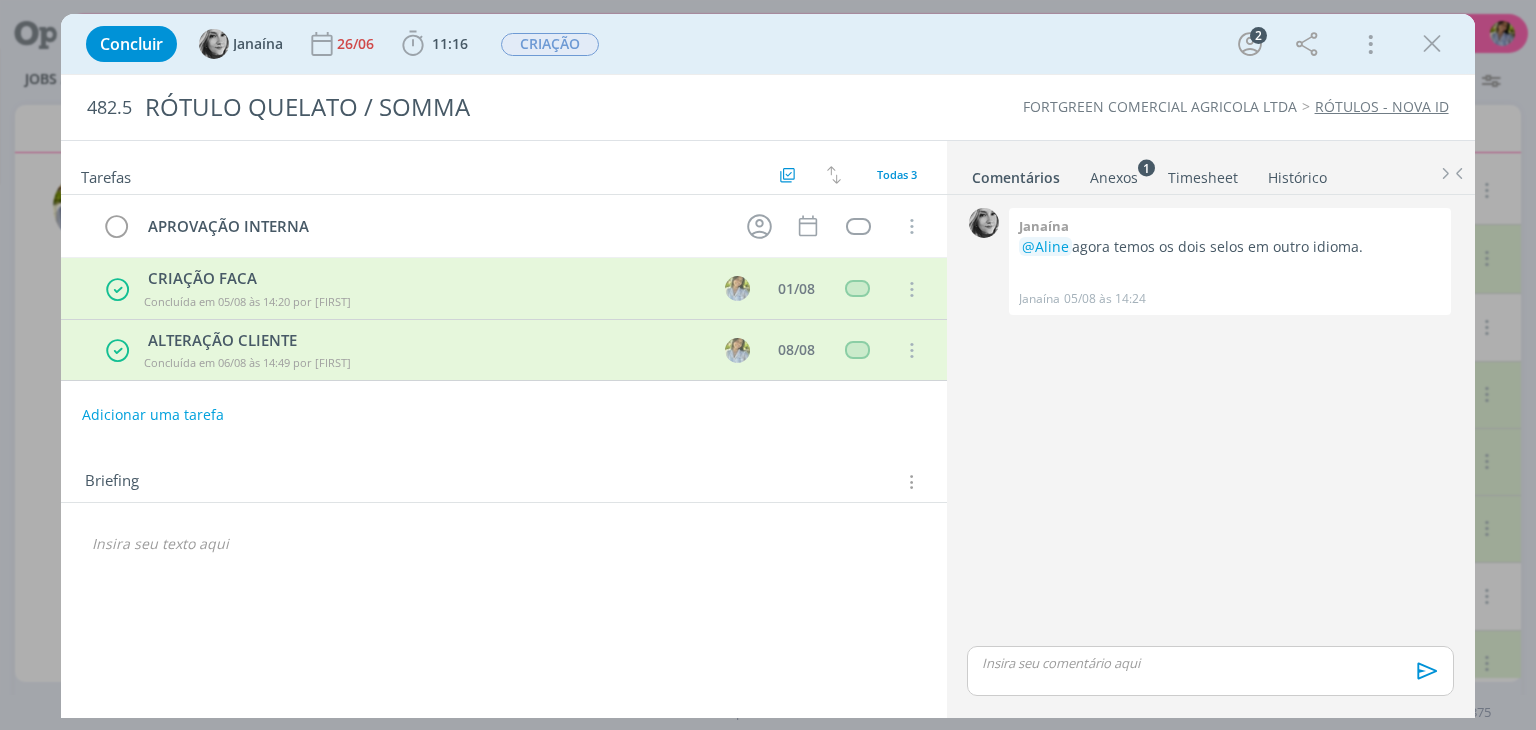 drag, startPoint x: 671, startPoint y: 570, endPoint x: 675, endPoint y: 543, distance: 27.294687 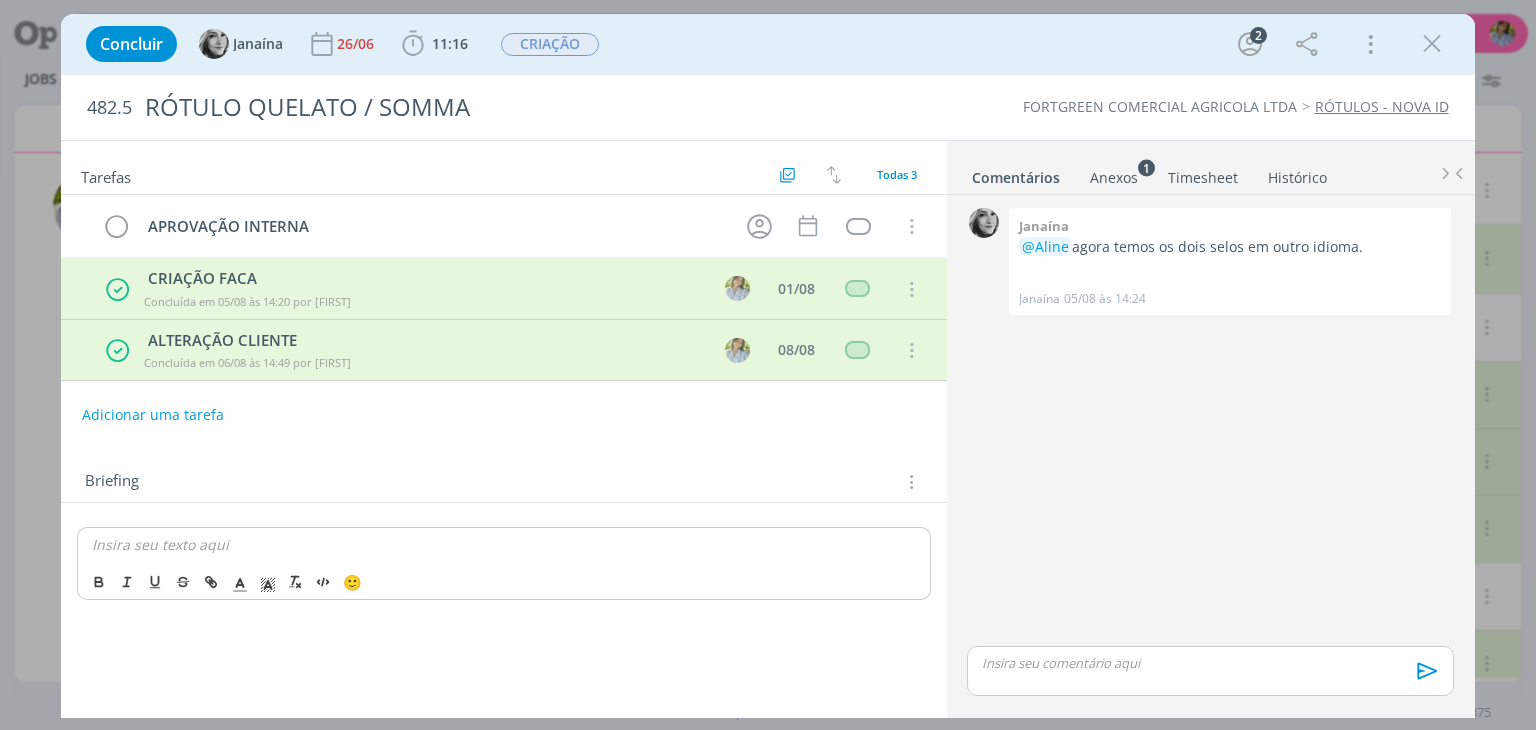 click at bounding box center [1432, 44] 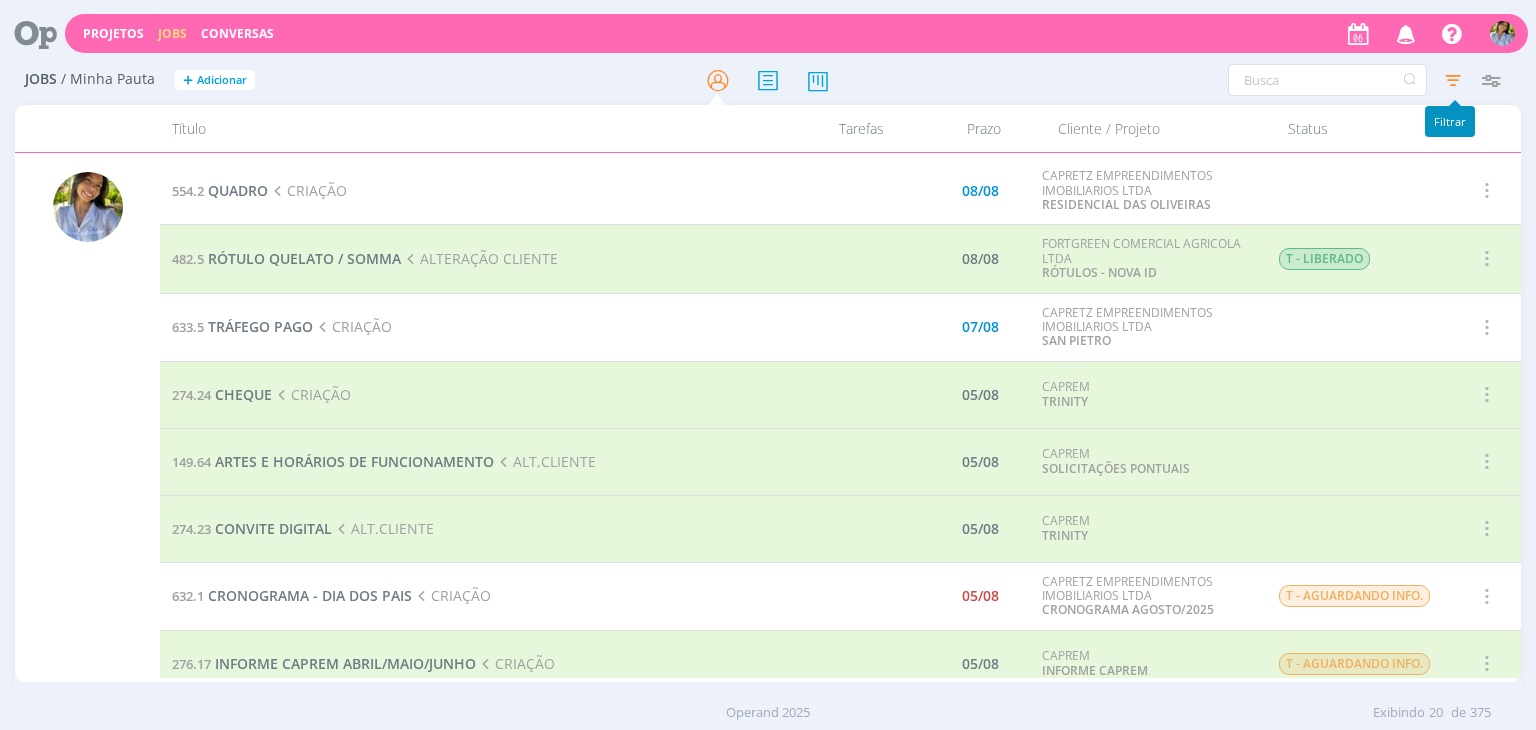 click at bounding box center [1453, 80] 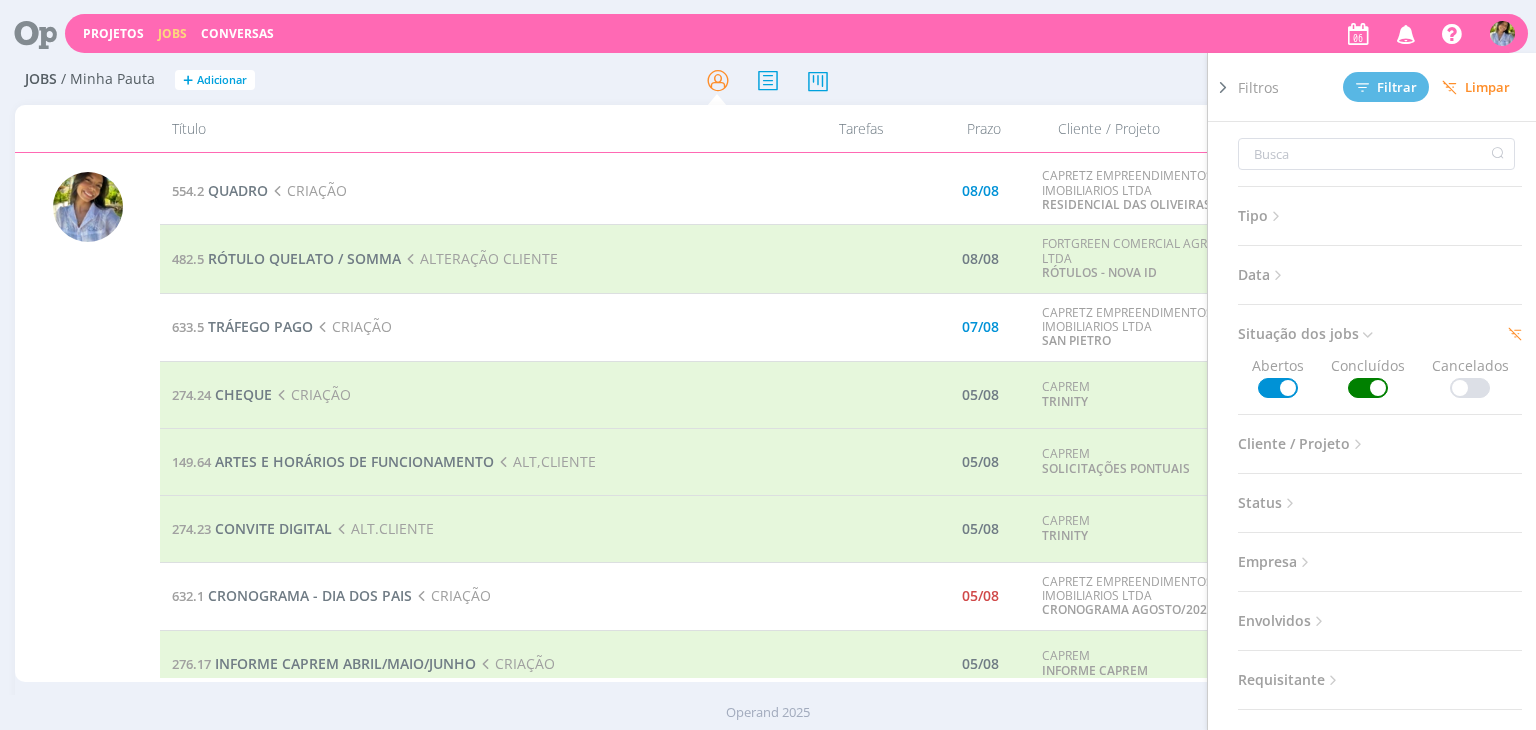 click at bounding box center (1368, 388) 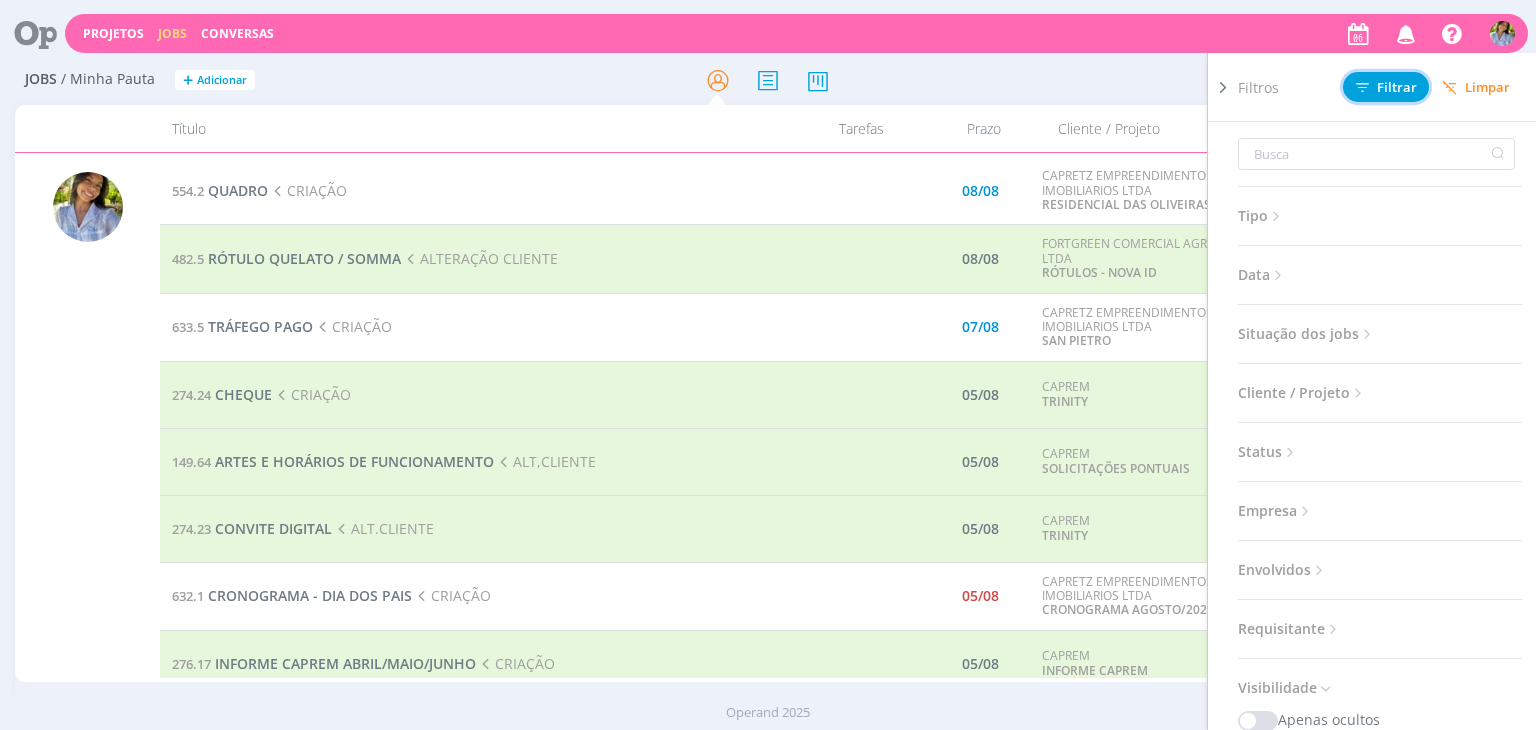 click on "Filtrar" at bounding box center (1386, 87) 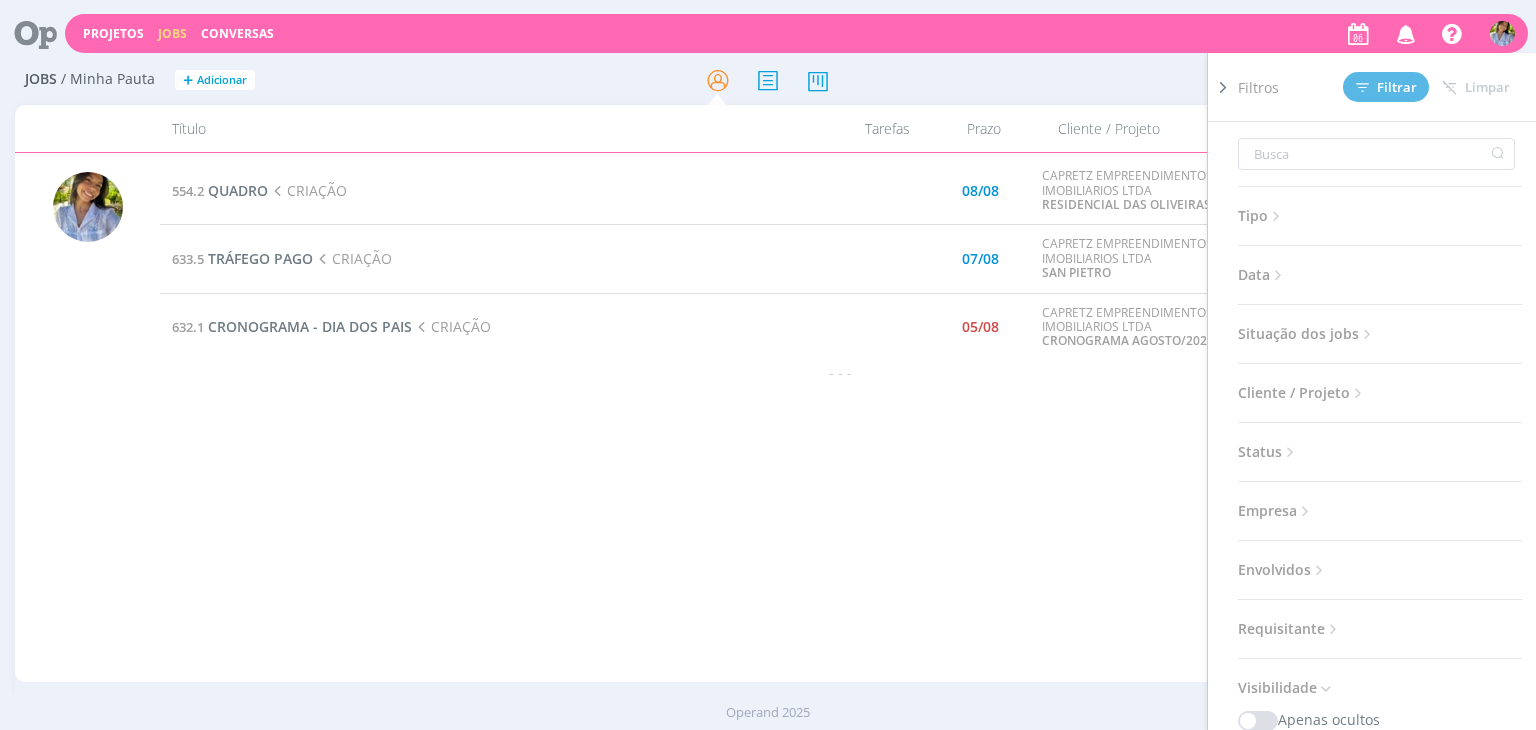 click at bounding box center [1223, 87] 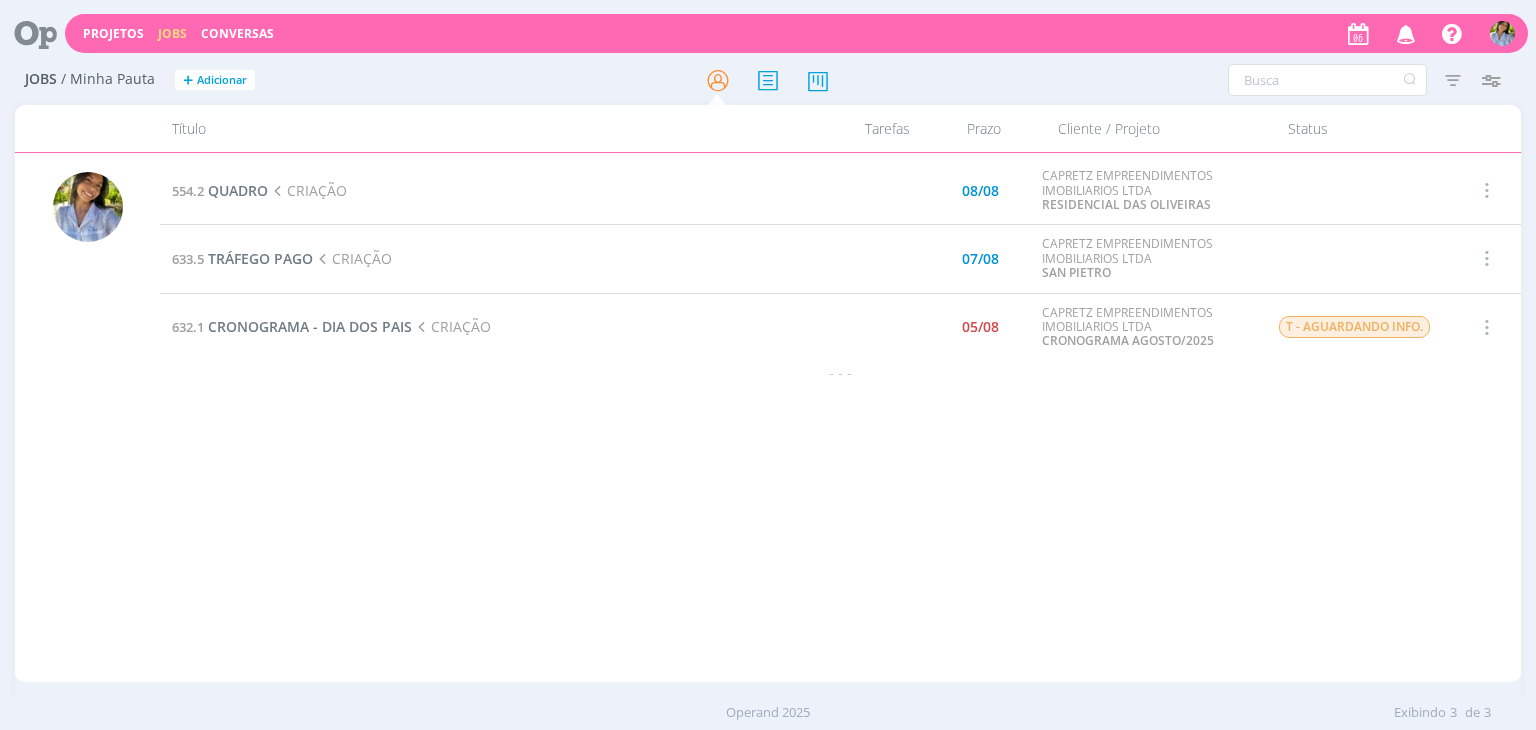 click on "554.2 QUADRO  CRIAÇÃO  08/08 CAPRETZ EMPREENDIMENTOS IMOBILIARIOS LTDA RESIDENCIAL DAS OLIVEIRAS Selecionar Concluir Cancelar Iniciar timesheet 633.5 TRÁFEGO PAGO  CRIAÇÃO  07/08 CAPRETZ EMPREENDIMENTOS IMOBILIARIOS LTDA SAN PIETRO Selecionar Concluir Cancelar Iniciar timesheet 632.1 CRONOGRAMA - DIA DOS PAIS  CRIAÇÃO 05/08 CAPRETZ EMPREENDIMENTOS IMOBILIARIOS LTDA CRONOGRAMA AGOSTO/2025 T - AGUARDANDO INFO. Selecionar Concluir Cancelar Iniciar timesheet - - -" at bounding box center (840, 417) 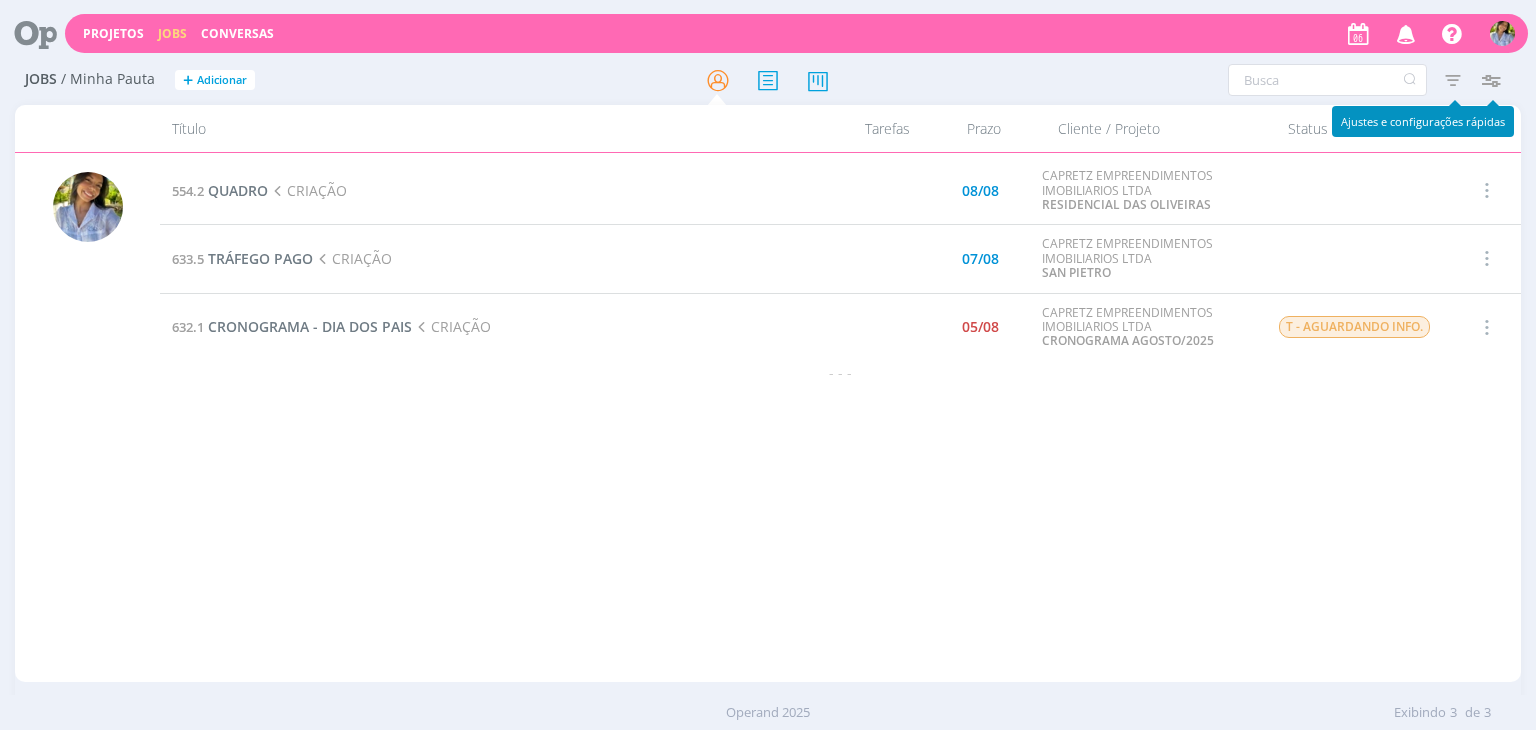 click at bounding box center (1453, 80) 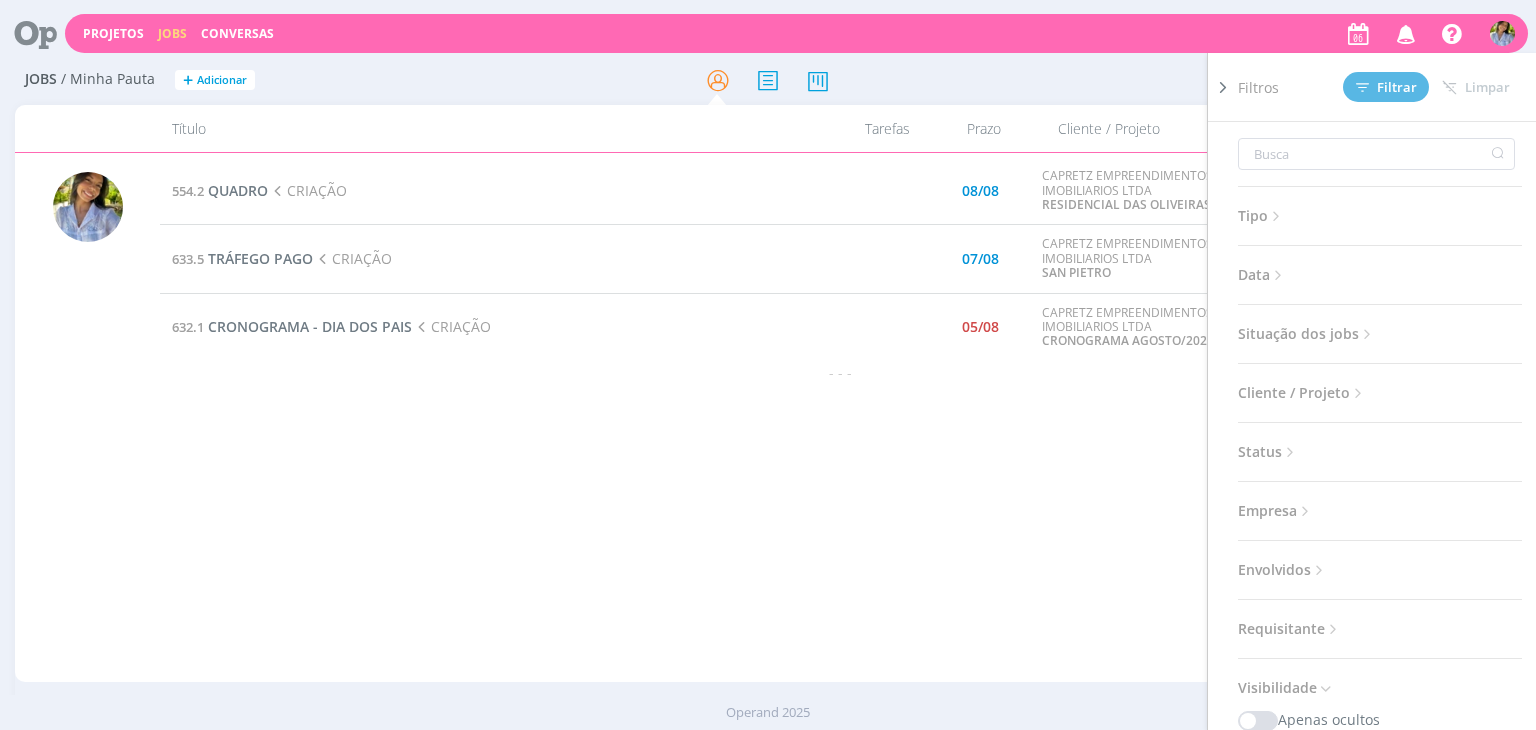 click on "Situação dos jobs" at bounding box center (1307, 334) 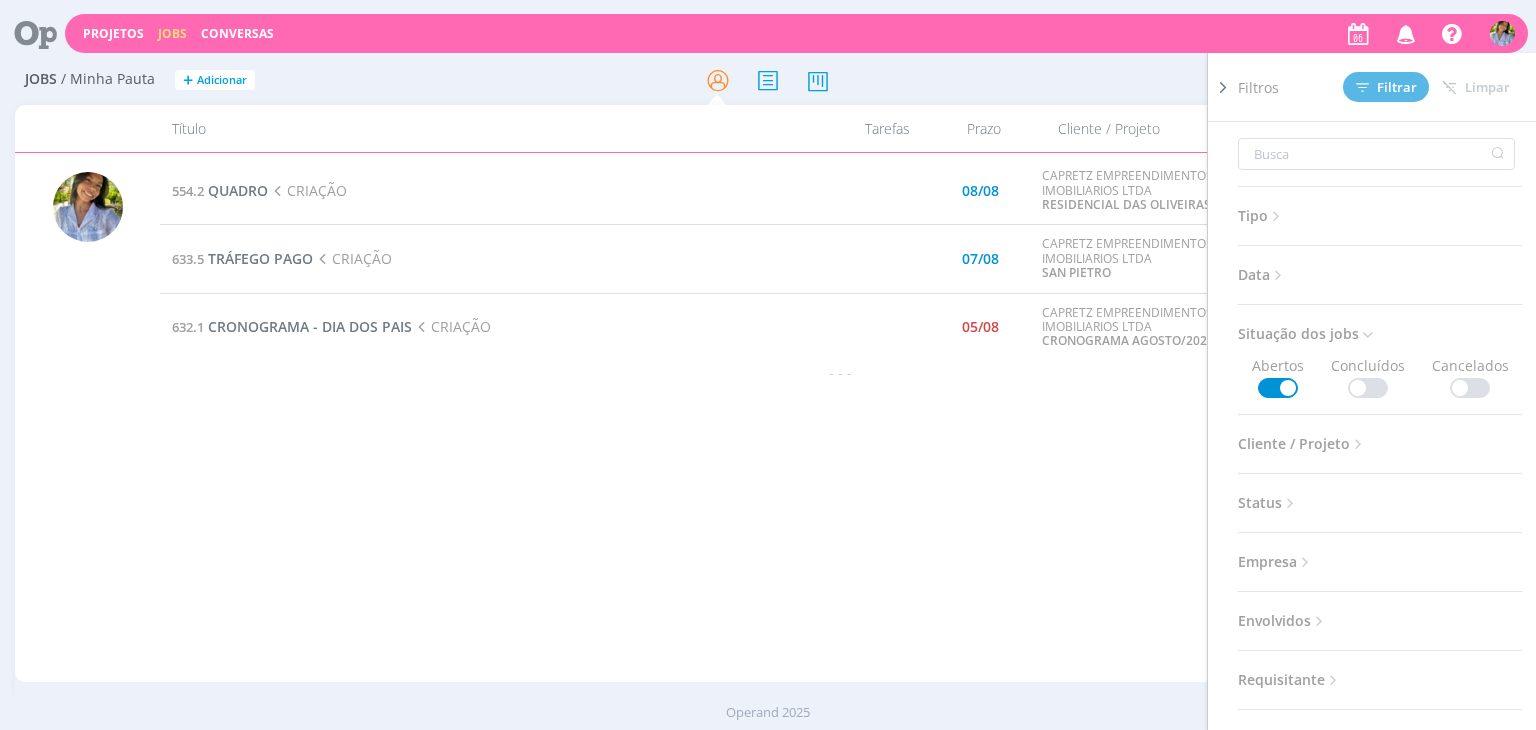 click at bounding box center [1368, 388] 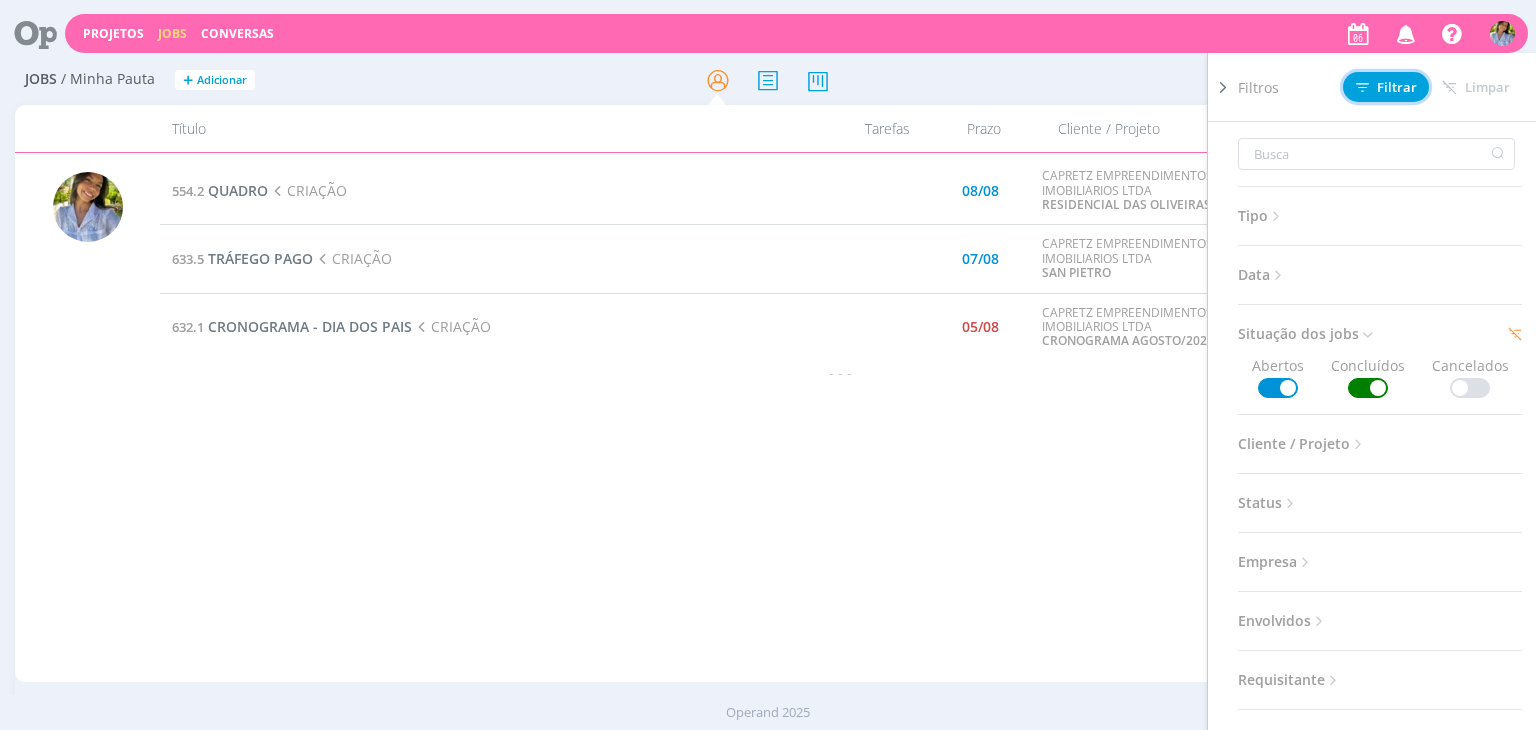click on "Filtrar" at bounding box center [1386, 87] 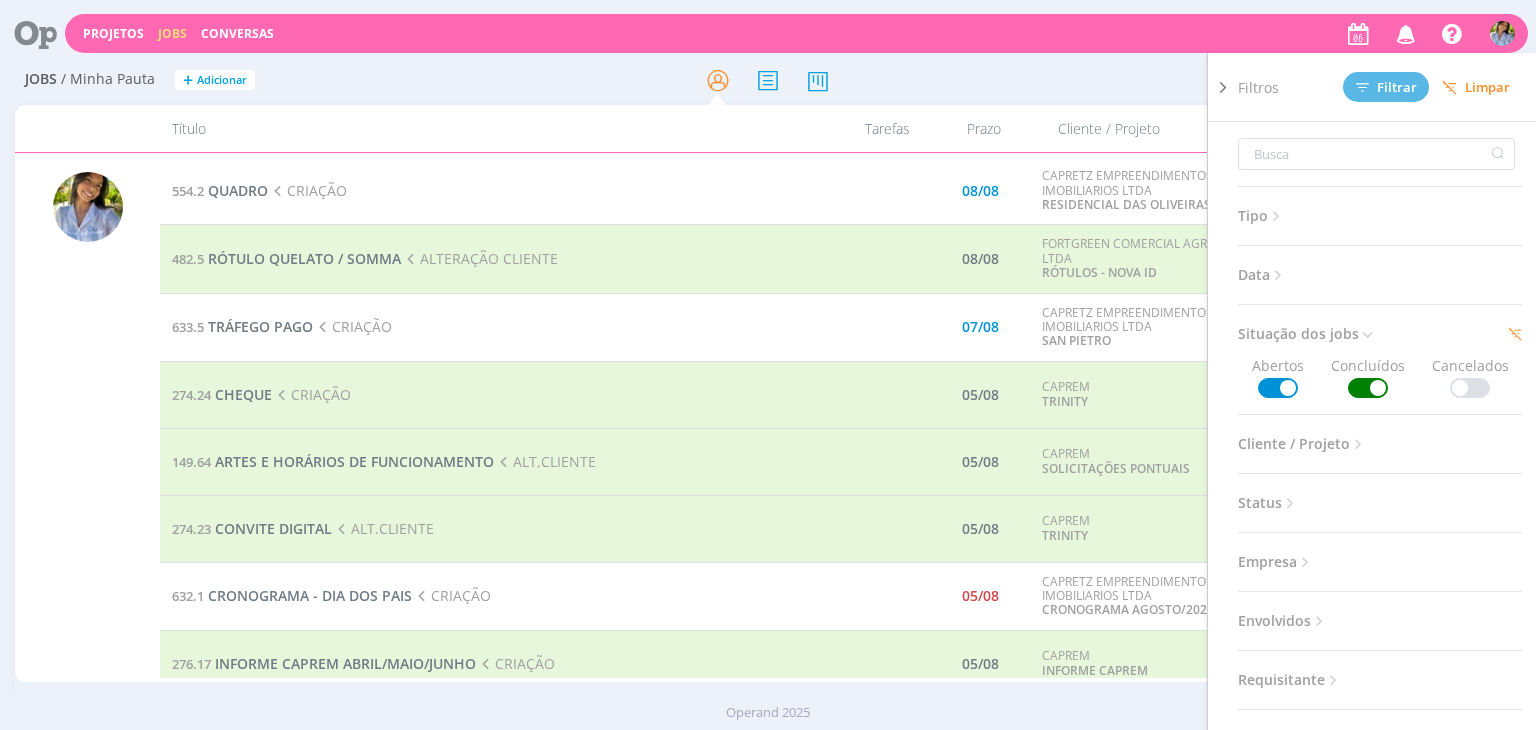 click on "554.2 QUADRO  CRIAÇÃO" at bounding box center [485, 191] 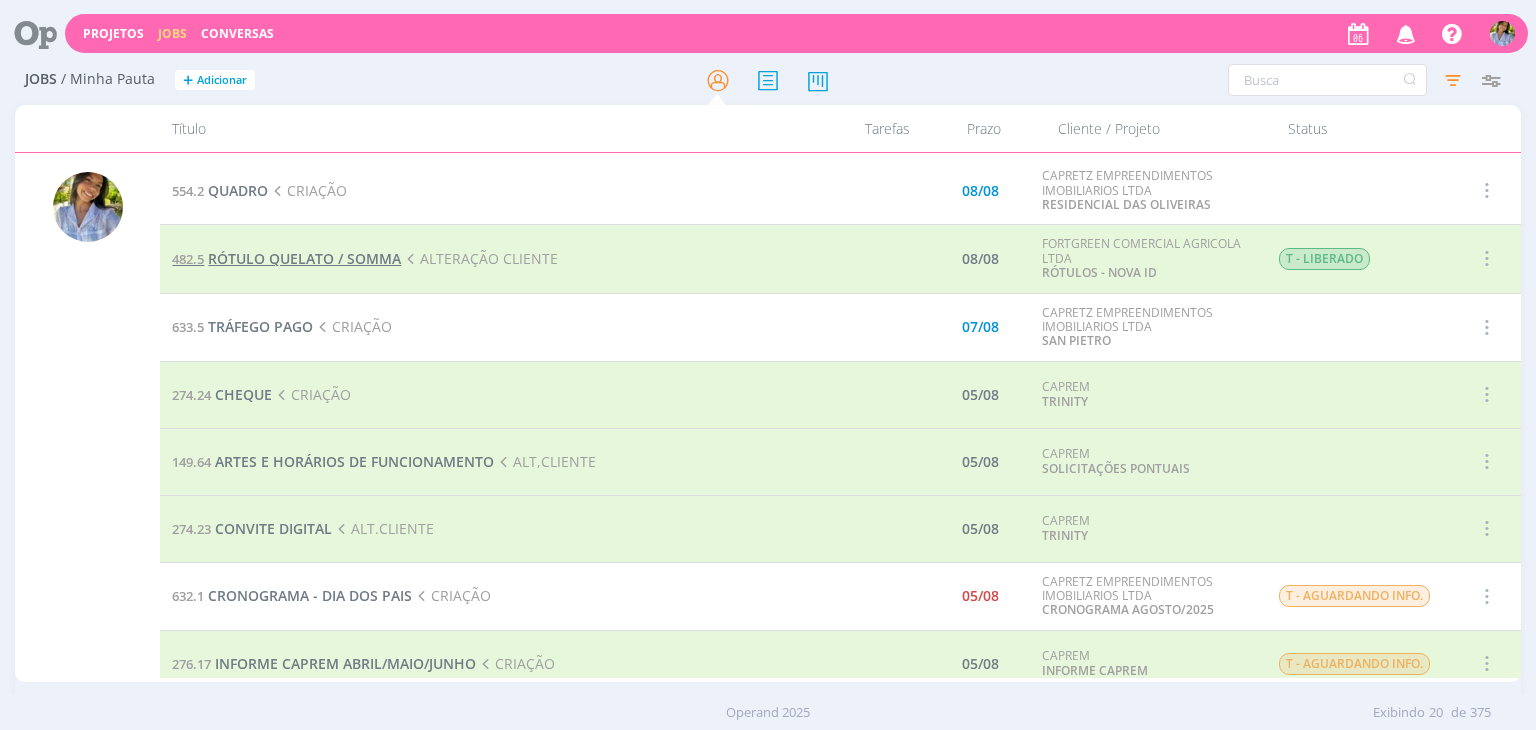 click on "RÓTULO QUELATO / SOMMA" at bounding box center (304, 258) 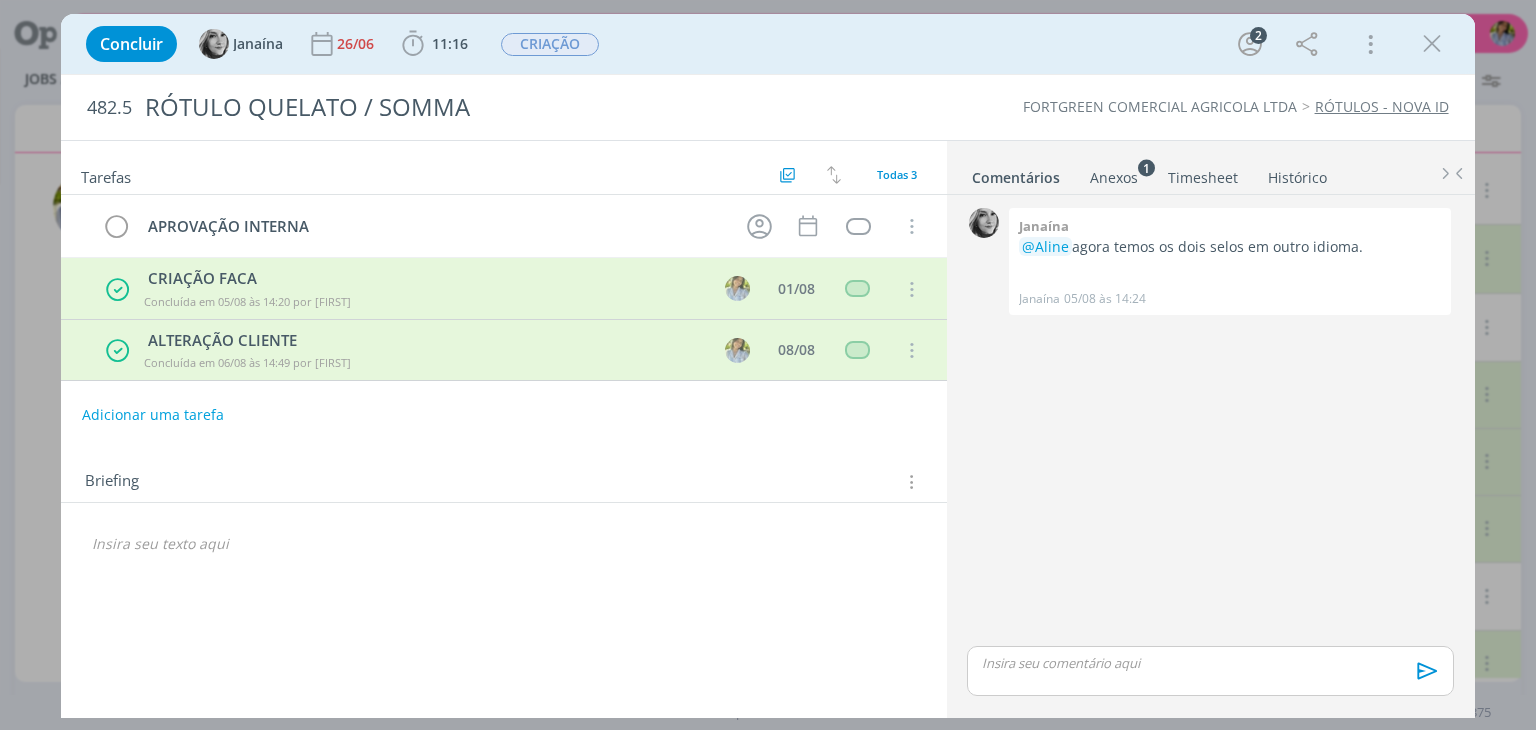 click on "Tarefas
Usar Job de template
Ordenar por: Prazo crescente Prazo decrescente Ordem original Abertas 1/3 Concluídas 2 Canceladas 0
Todas 3
APROVAÇÃO INTERNA Cancelar CRIAÇÃO FACA Concluída em 05/08 às 14:20 por [FIRST] 01/08 Cancelar ALTERAÇÃO CLIENTE Concluída em 06/08 às 14:49 por [FIRST] 08/08 Cancelar
Adicionar uma tarefa
Briefing
Briefings Predefinidos
Versões do Briefing
Ver Briefing do Projeto
🙂" at bounding box center (503, 424) 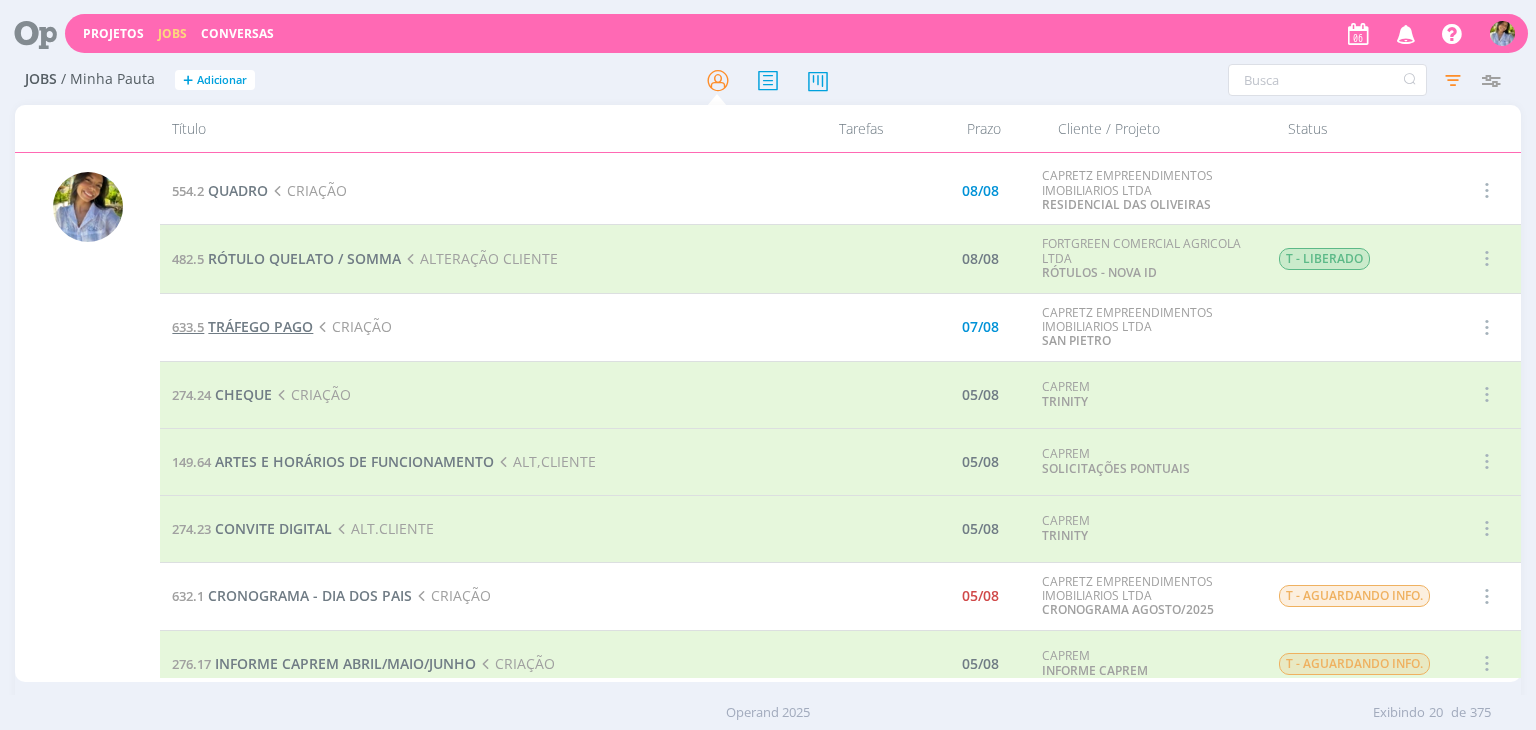 click on "TRÁFEGO PAGO" at bounding box center (260, 326) 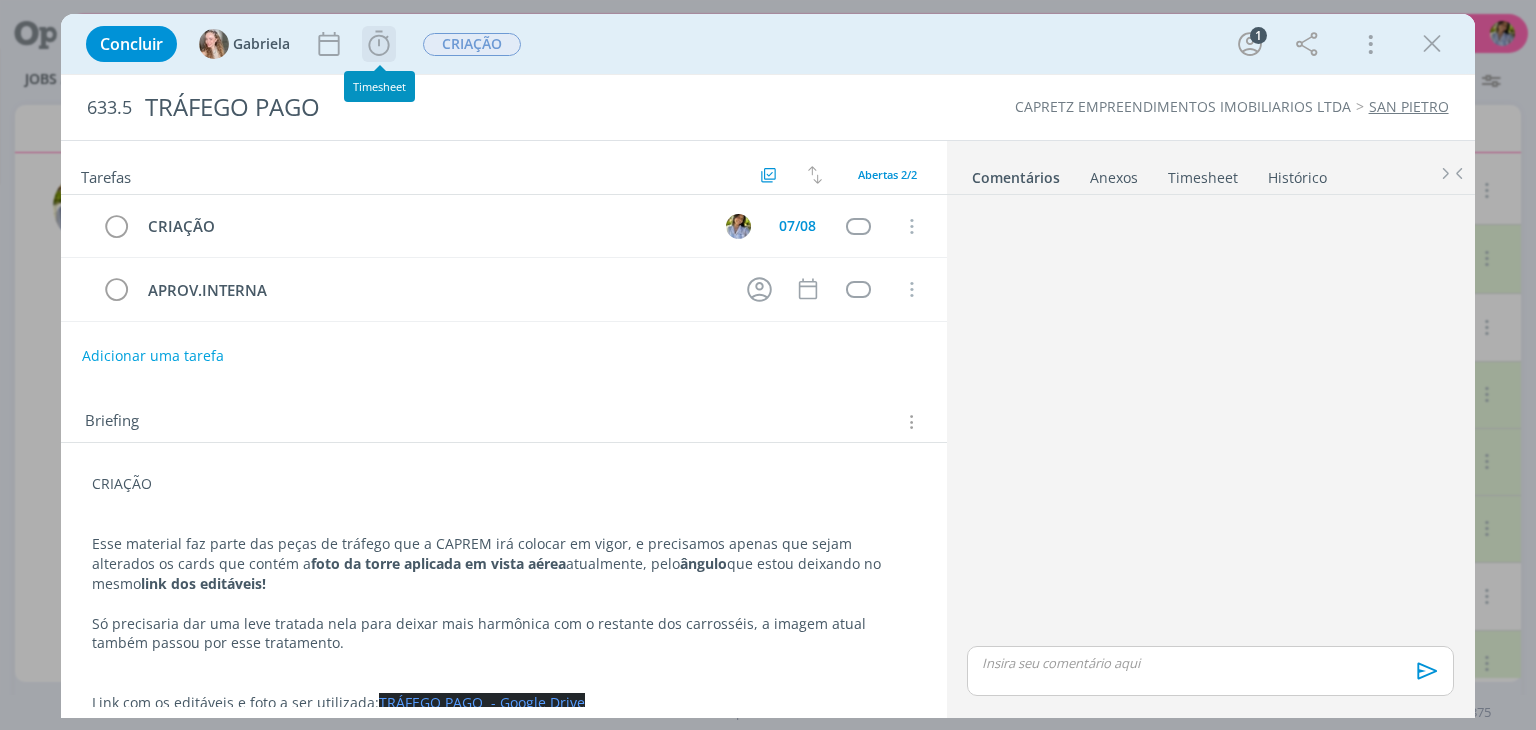 click 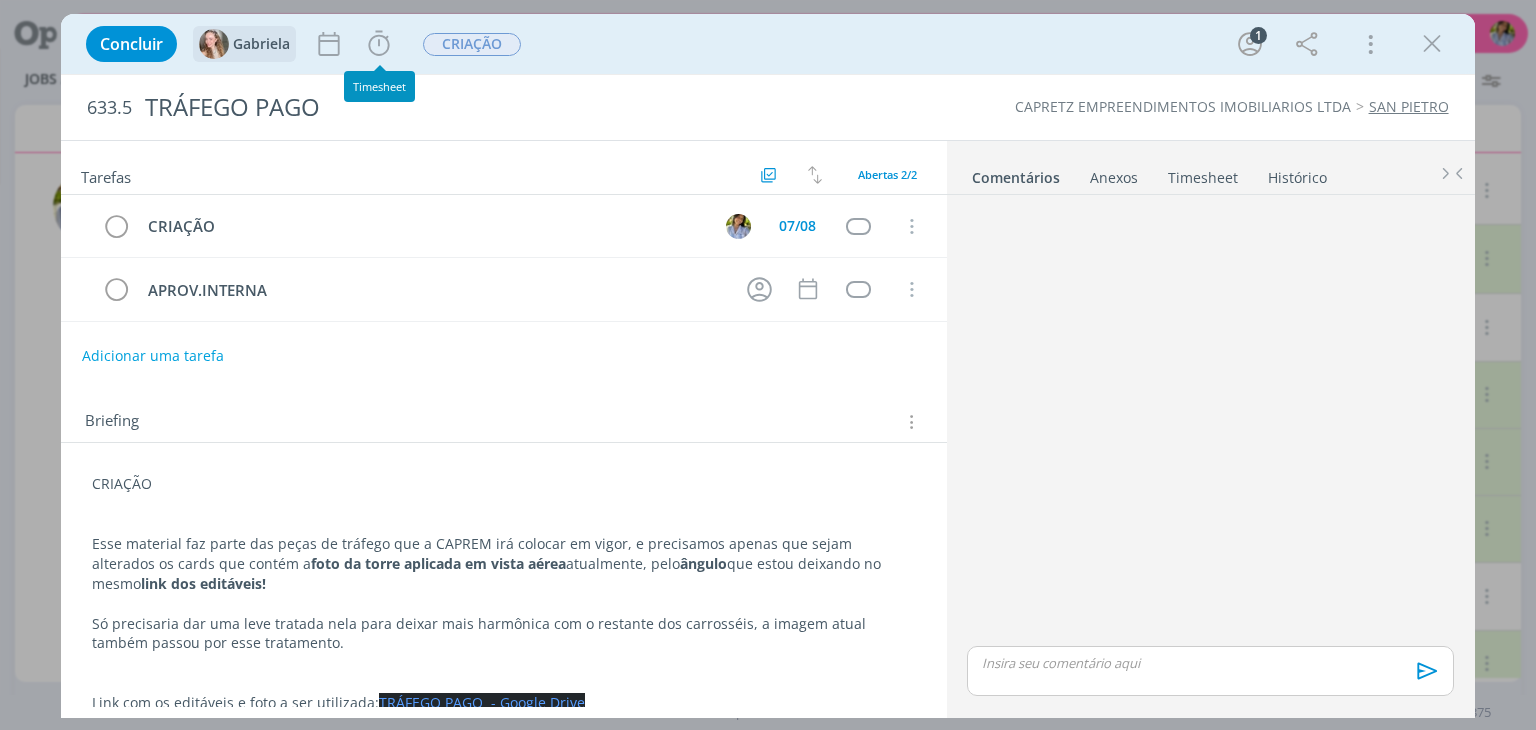 click on "Gabriela" at bounding box center (261, 44) 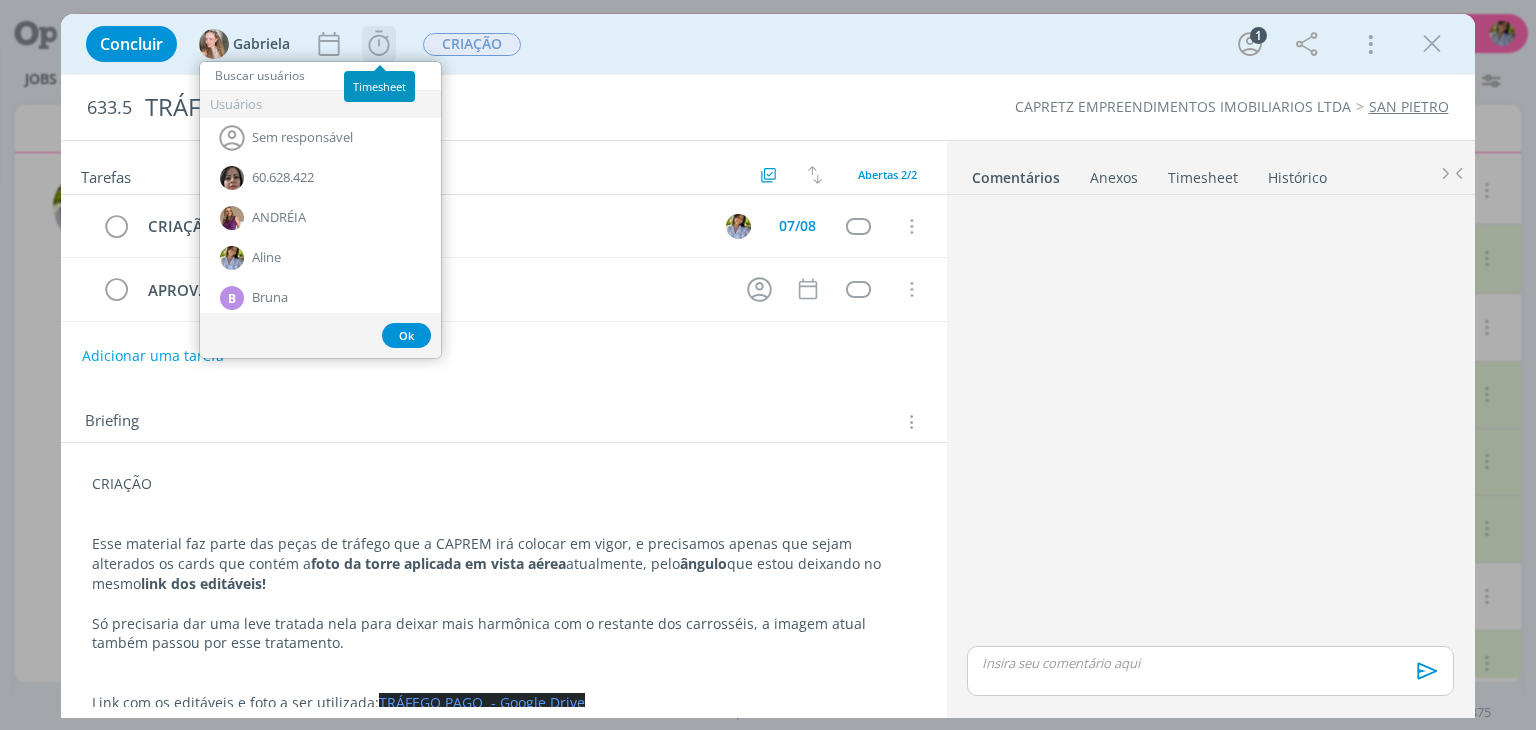 click 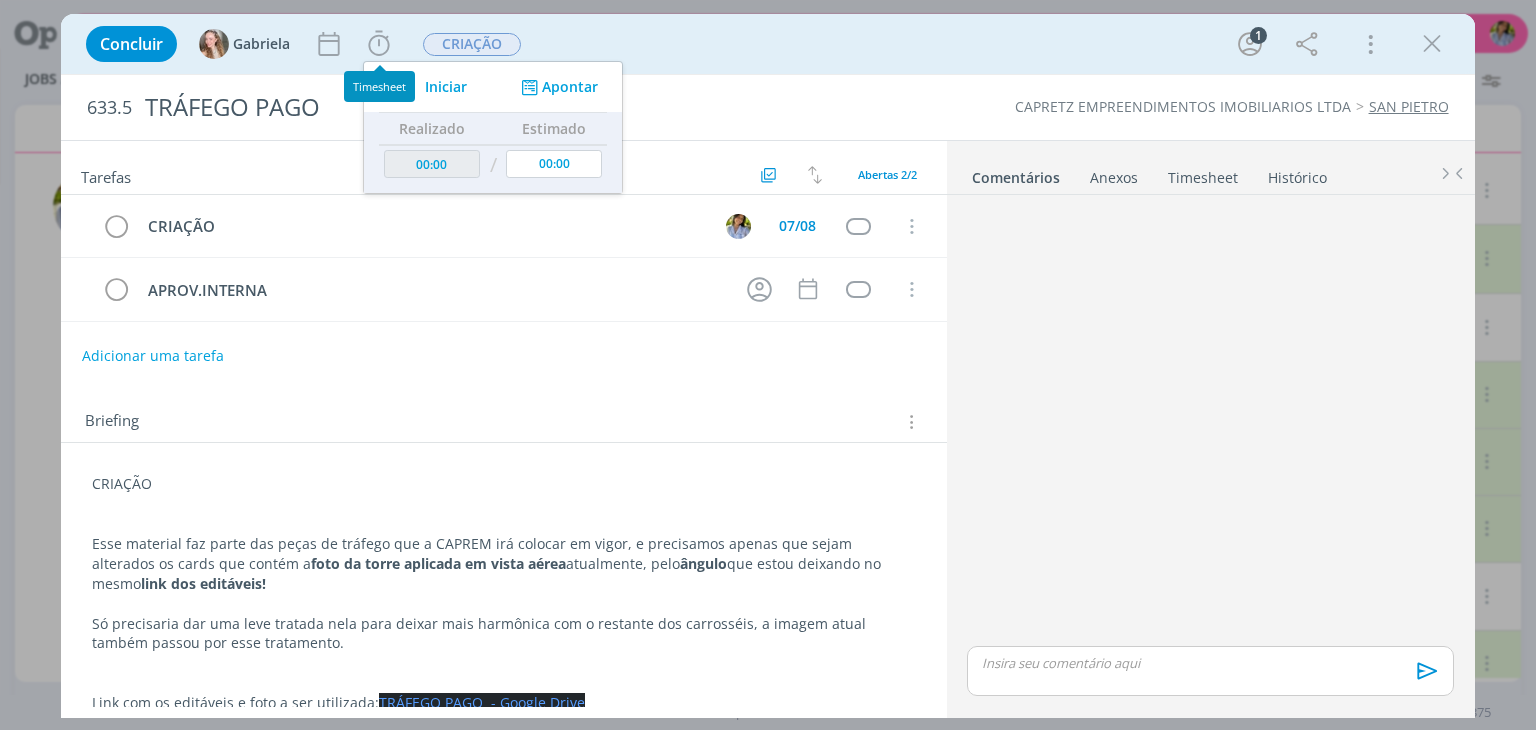 click on "Iniciar" at bounding box center [446, 87] 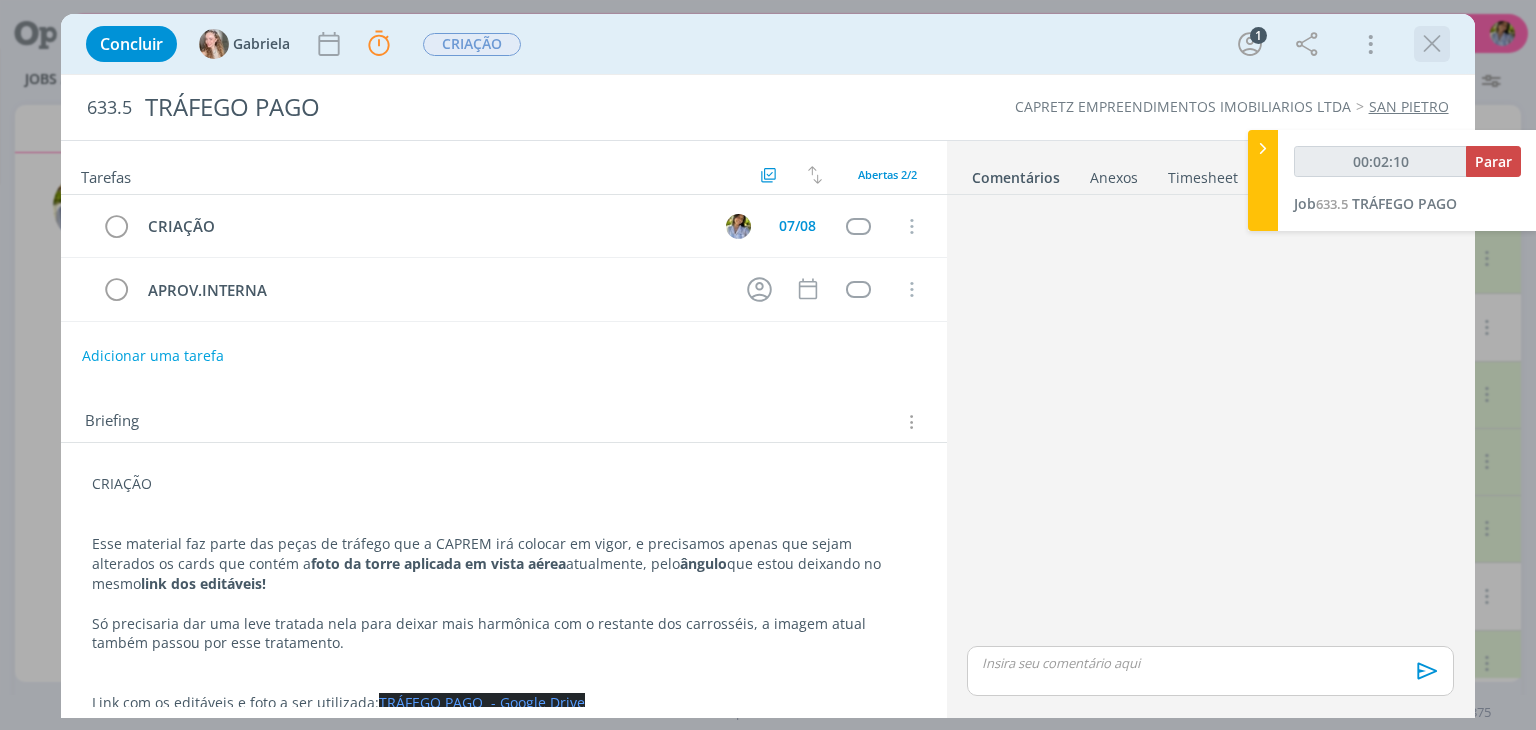 click at bounding box center [1432, 44] 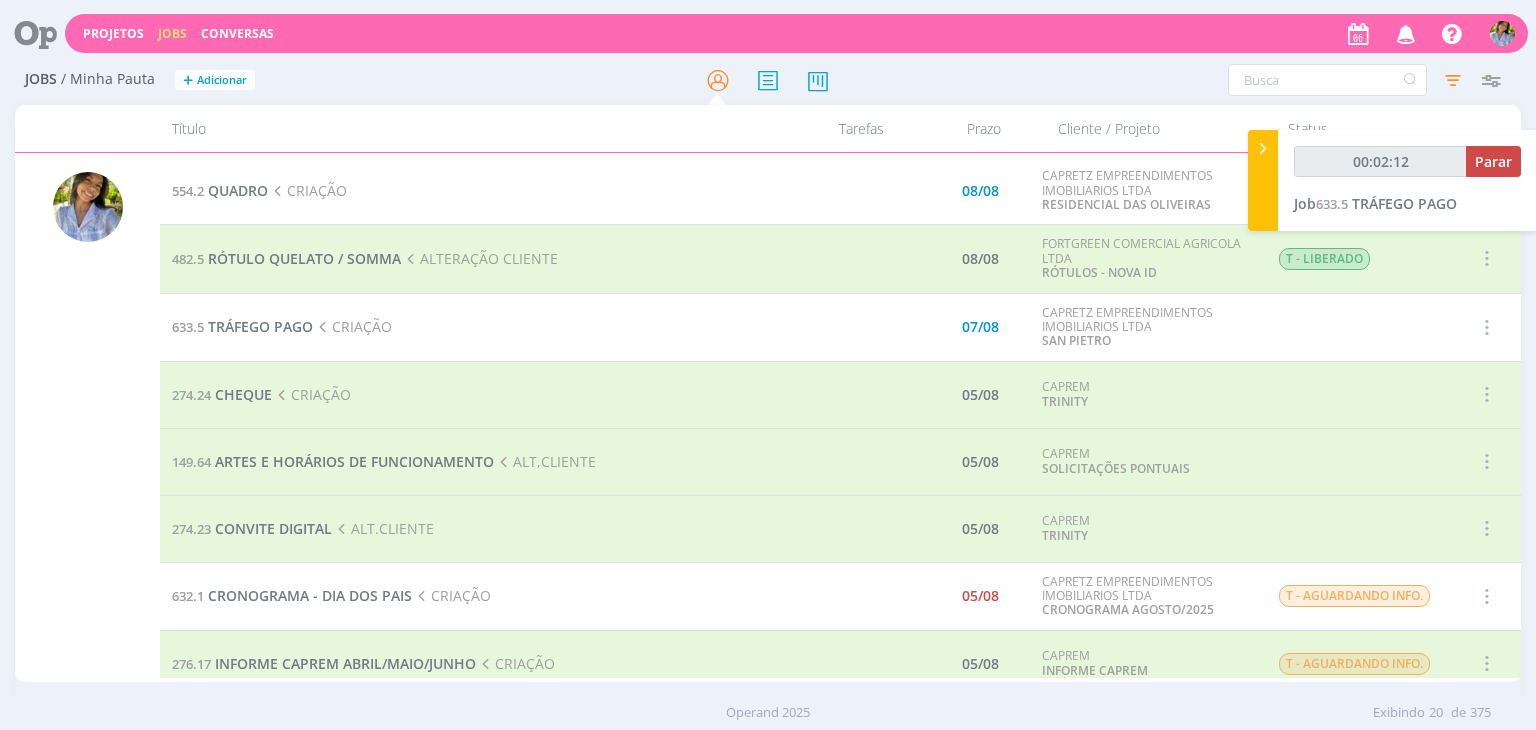 click on "Notificações
Central de Ajuda
Área de Membros
Implantação orientada Consultoria [FIRST] Meu Perfil
Timesheets
Configurações
Sair" at bounding box center (1429, 34) 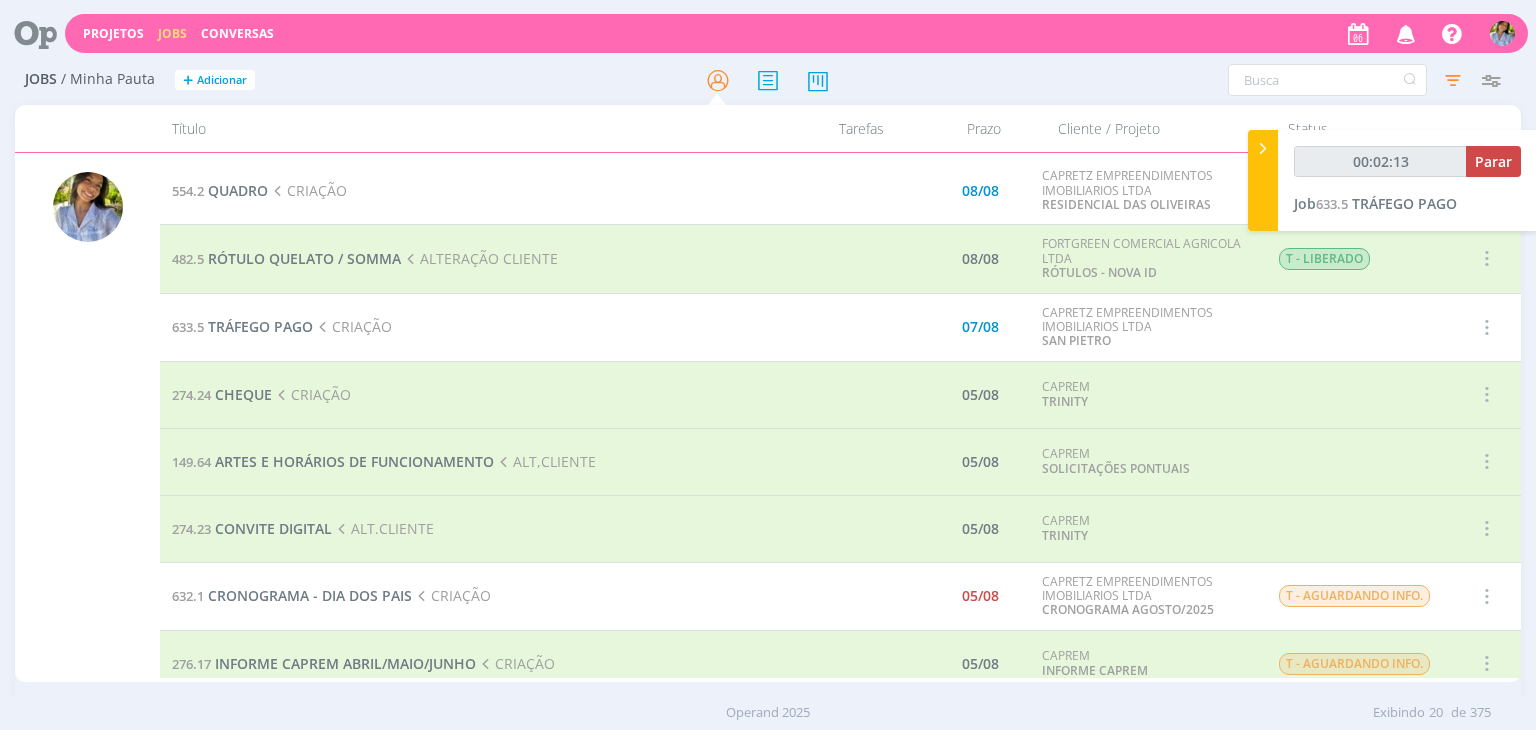 click on "Notificações
Central de Ajuda
Área de Membros
Implantação orientada Consultoria [FIRST] Meu Perfil
Timesheets
Configurações
Sair" at bounding box center (1429, 34) 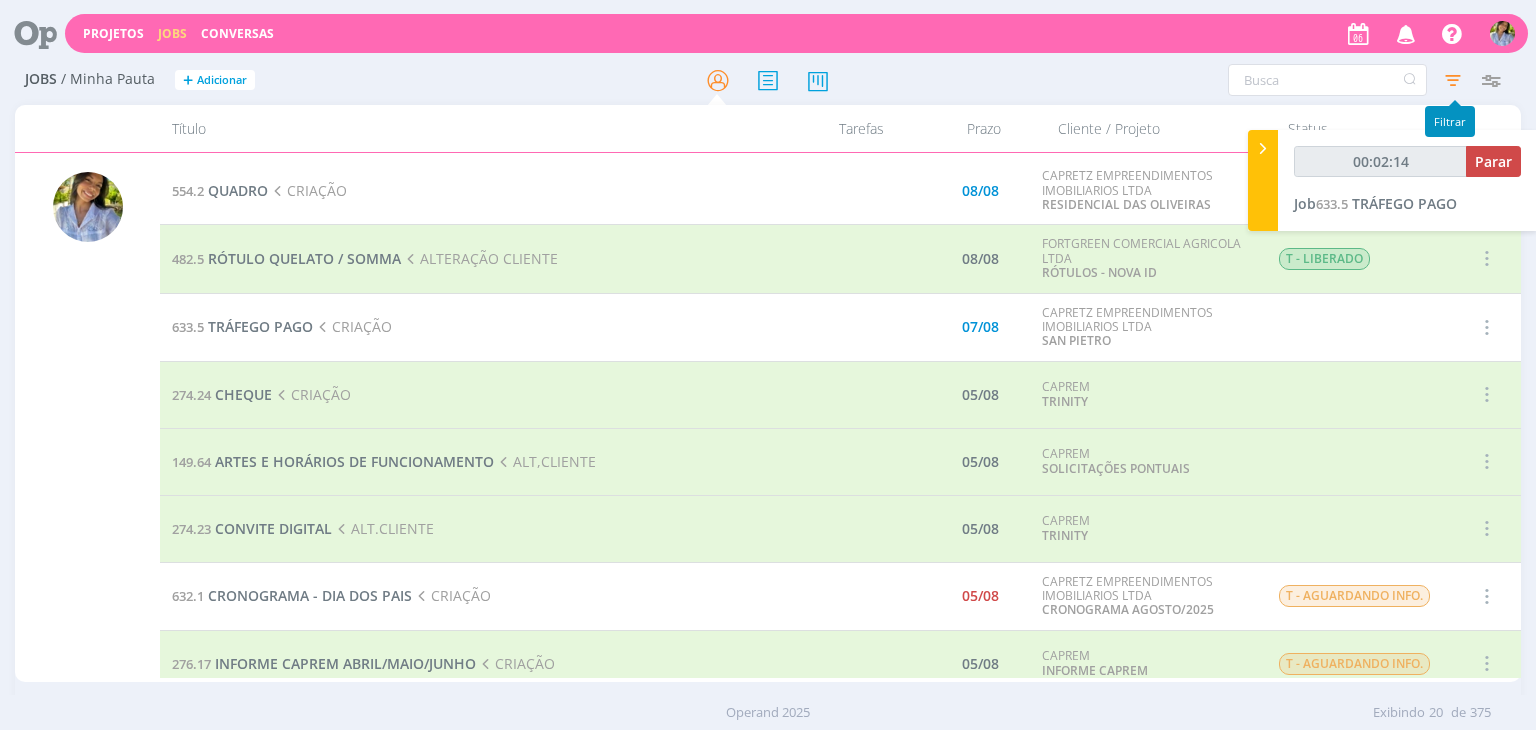 click at bounding box center [1453, 80] 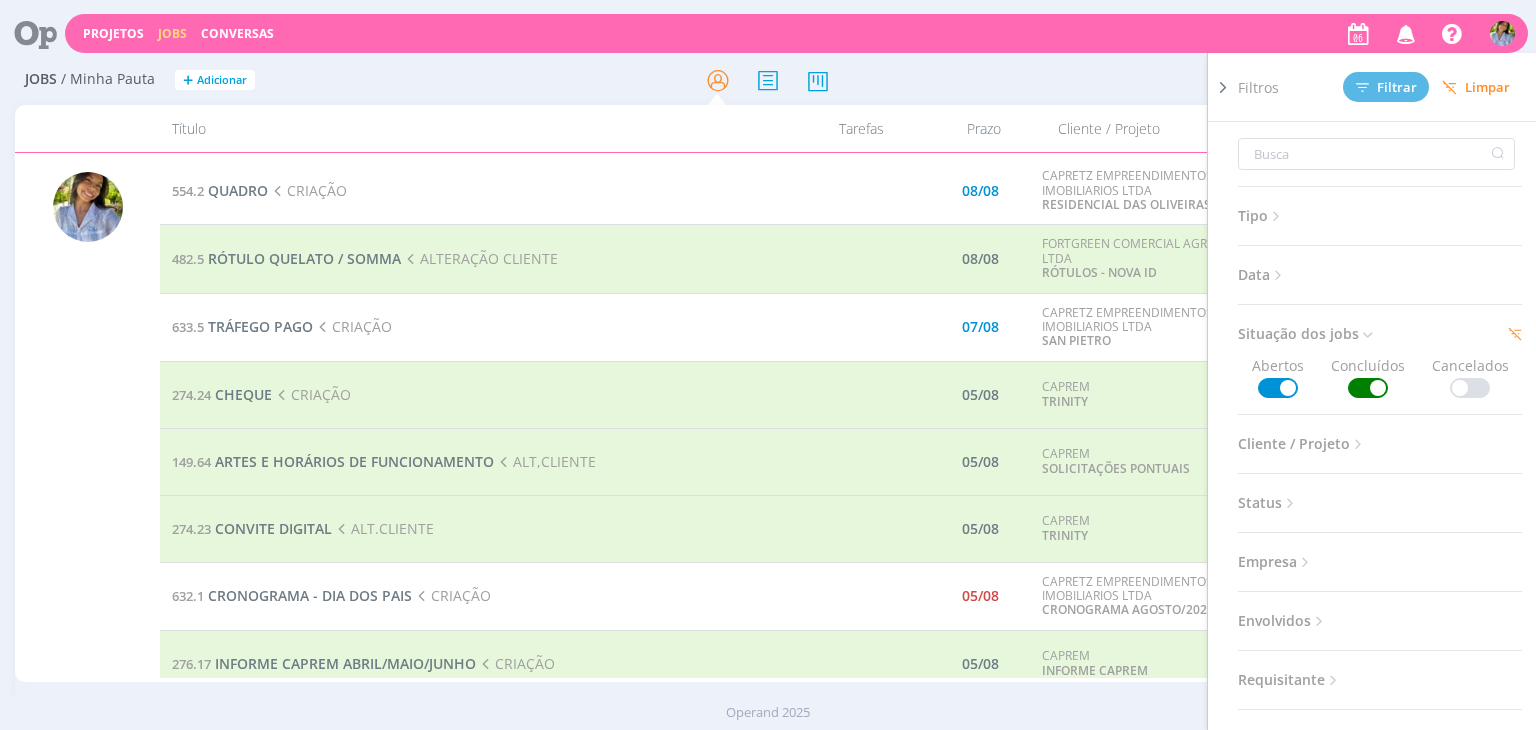 click at bounding box center (1368, 388) 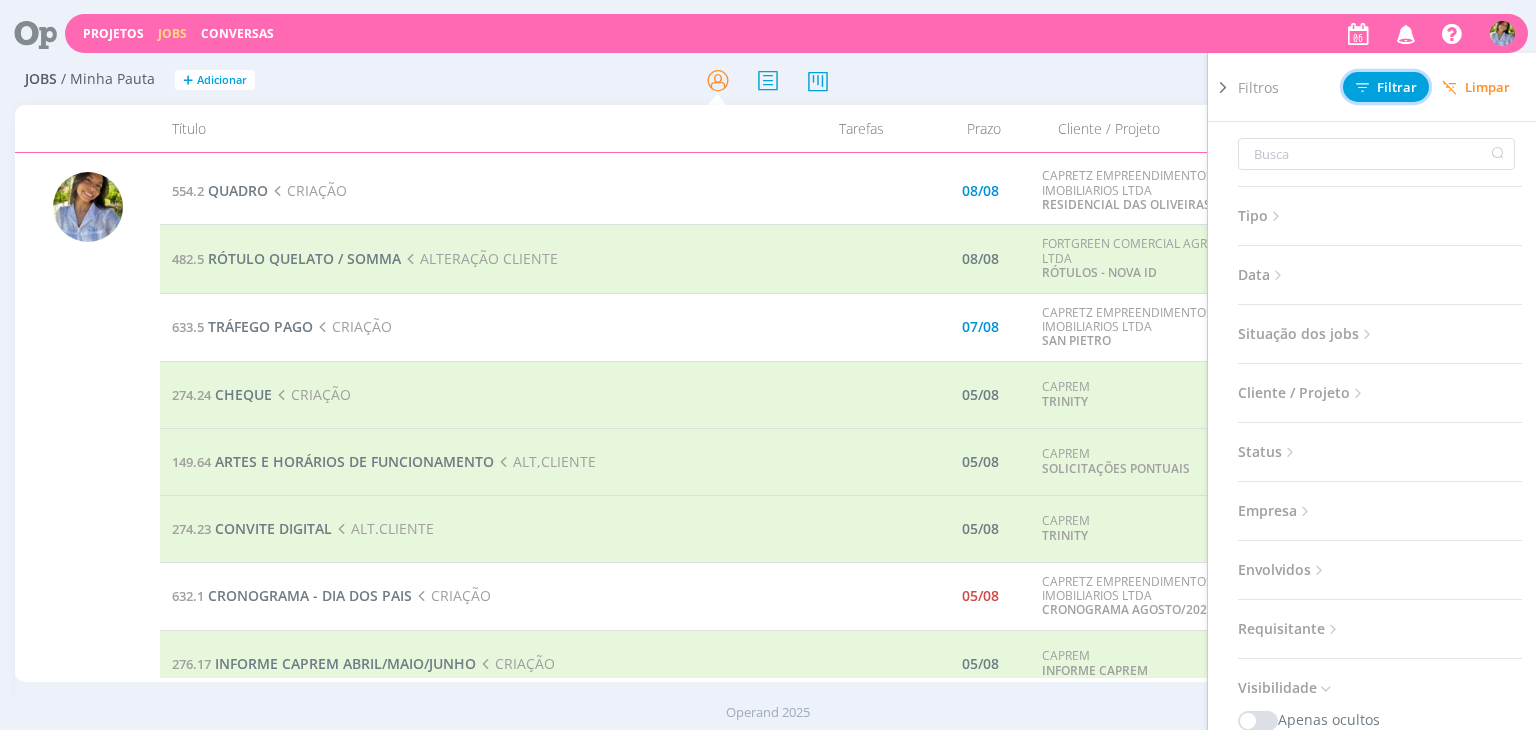 click on "Filtrar" at bounding box center [1386, 87] 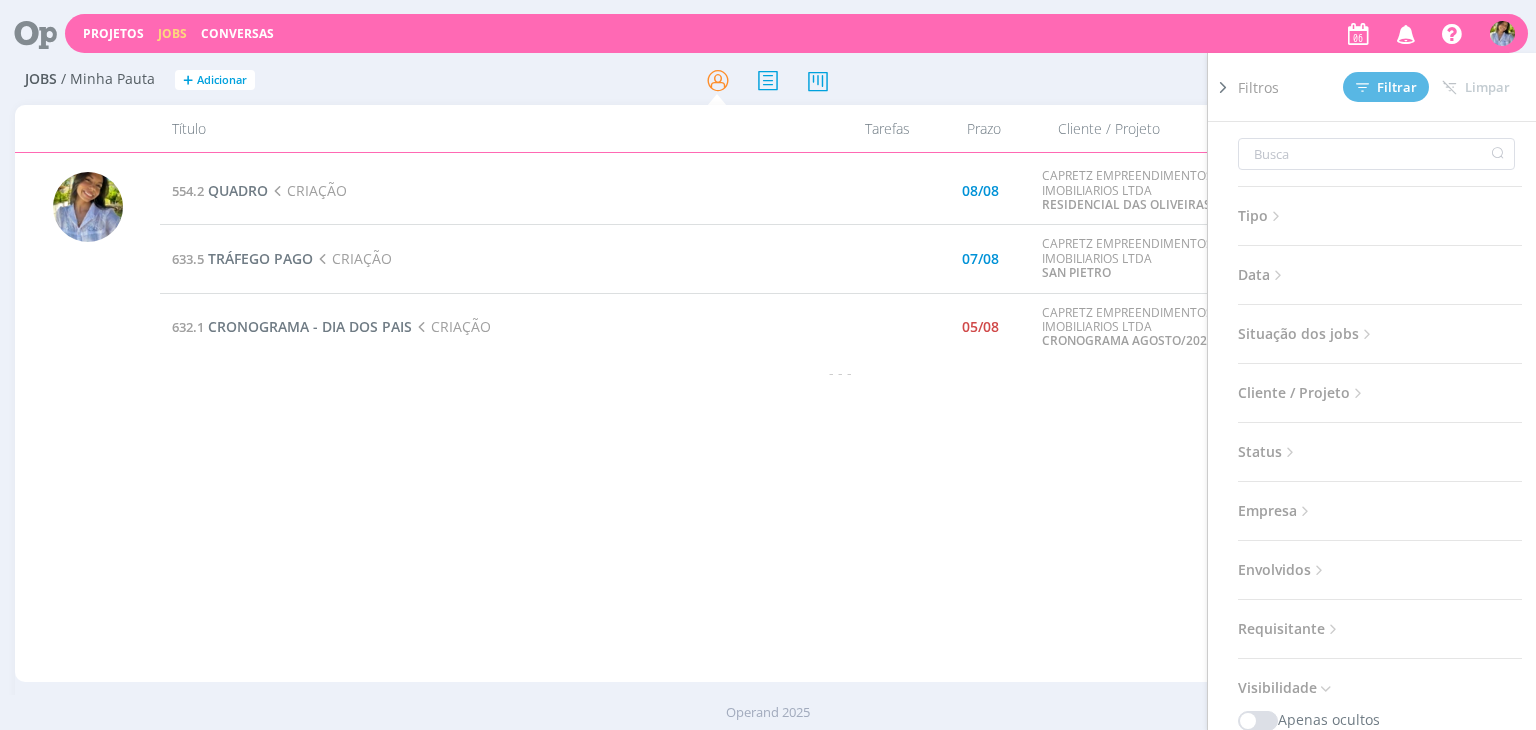 click on "554.2 QUADRO  CRIAÇÃO  08/08 CAPRETZ EMPREENDIMENTOS IMOBILIARIOS LTDA RESIDENCIAL DAS OLIVEIRAS Selecionar Concluir Cancelar 633.5 TRÁFEGO PAGO  CRIAÇÃO  07/08 CAPRETZ EMPREENDIMENTOS IMOBILIARIOS LTDA SAN PIETRO Selecionar Concluir Cancelar 632.1 CRONOGRAMA - DIA DOS PAIS  CRIAÇÃO 05/08 CAPRETZ EMPREENDIMENTOS IMOBILIARIOS LTDA CRONOGRAMA AGOSTO/2025 T - AGUARDANDO INFO. Selecionar Concluir Cancelar - - -" at bounding box center (840, 417) 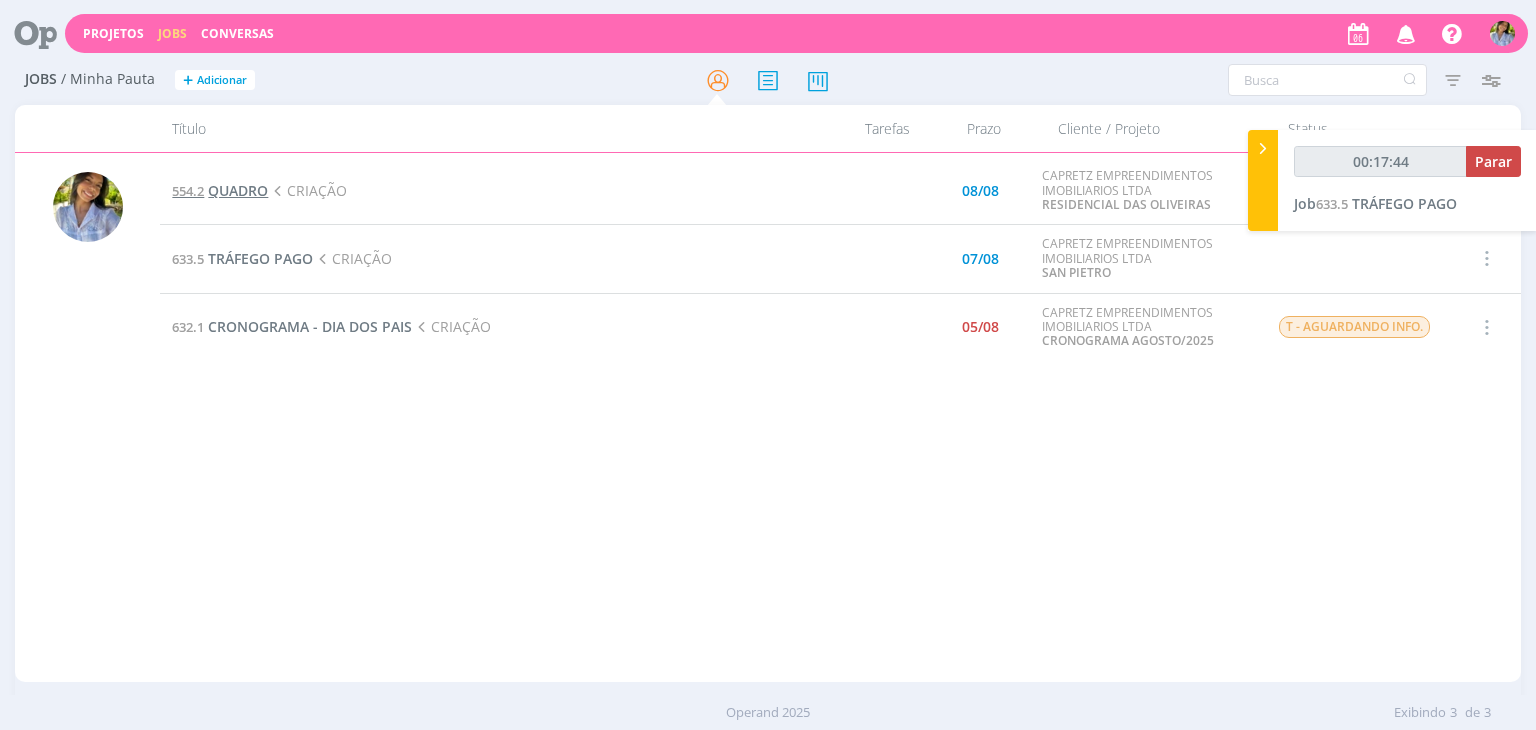 click on "QUADRO" at bounding box center [238, 190] 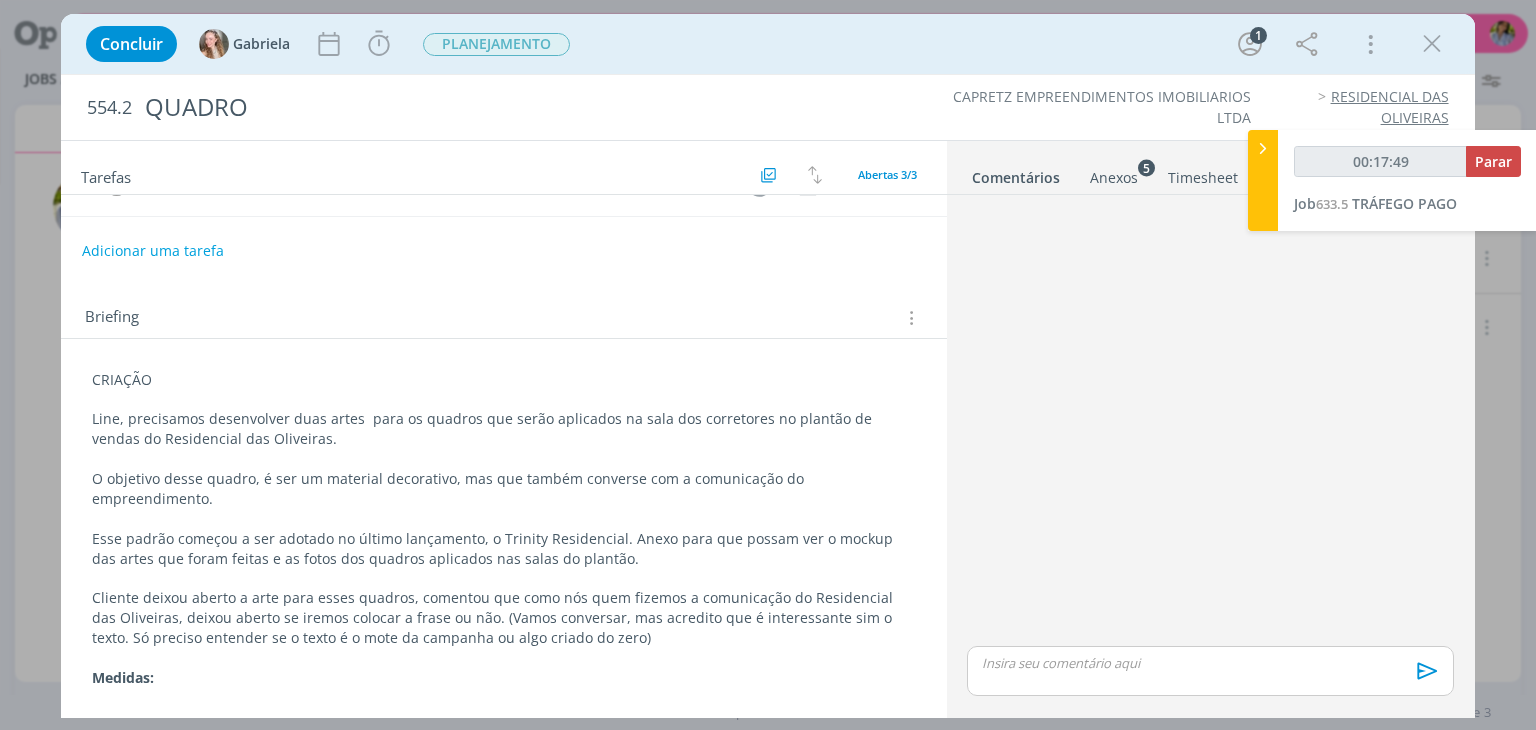 scroll, scrollTop: 200, scrollLeft: 0, axis: vertical 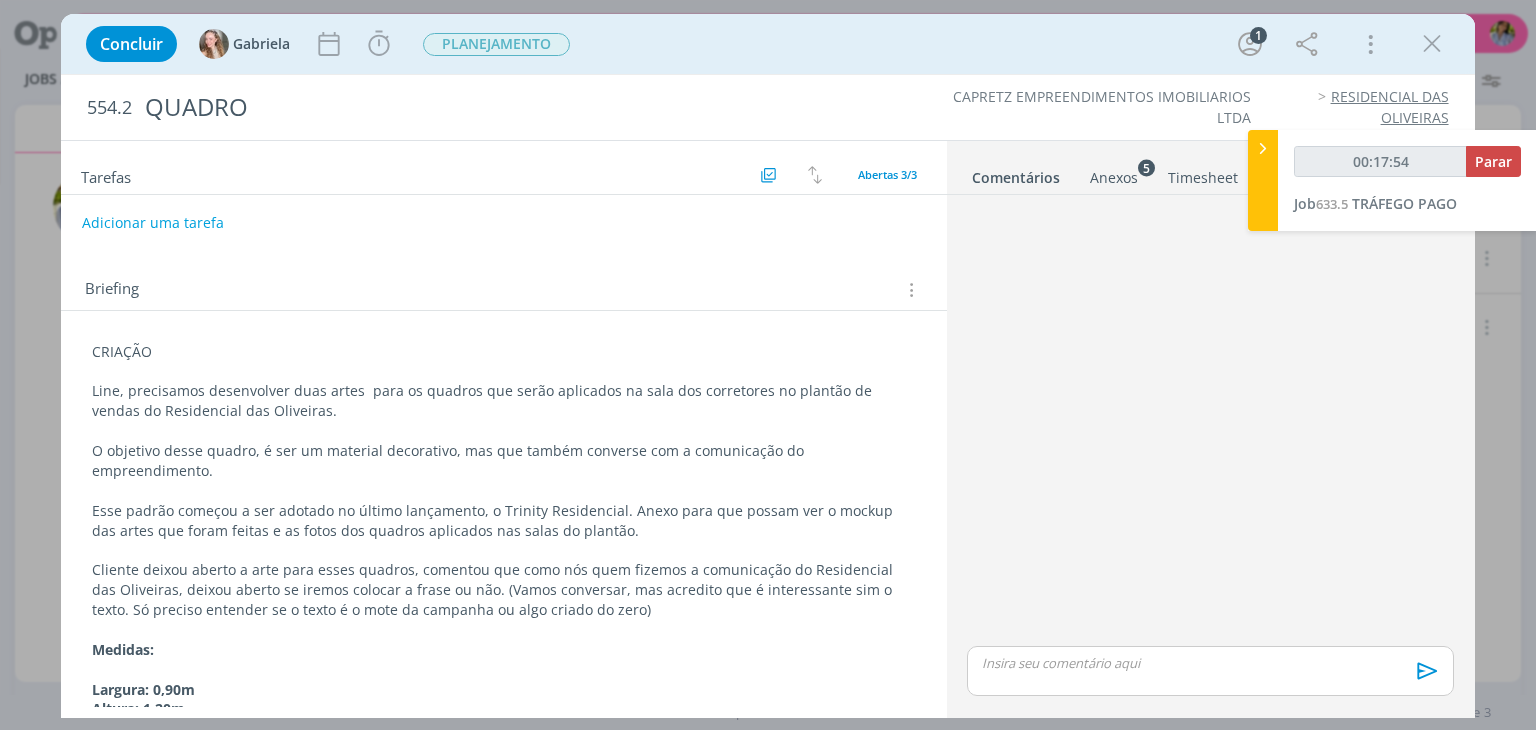 drag, startPoint x: 928, startPoint y: 369, endPoint x: 919, endPoint y: 334, distance: 36.138622 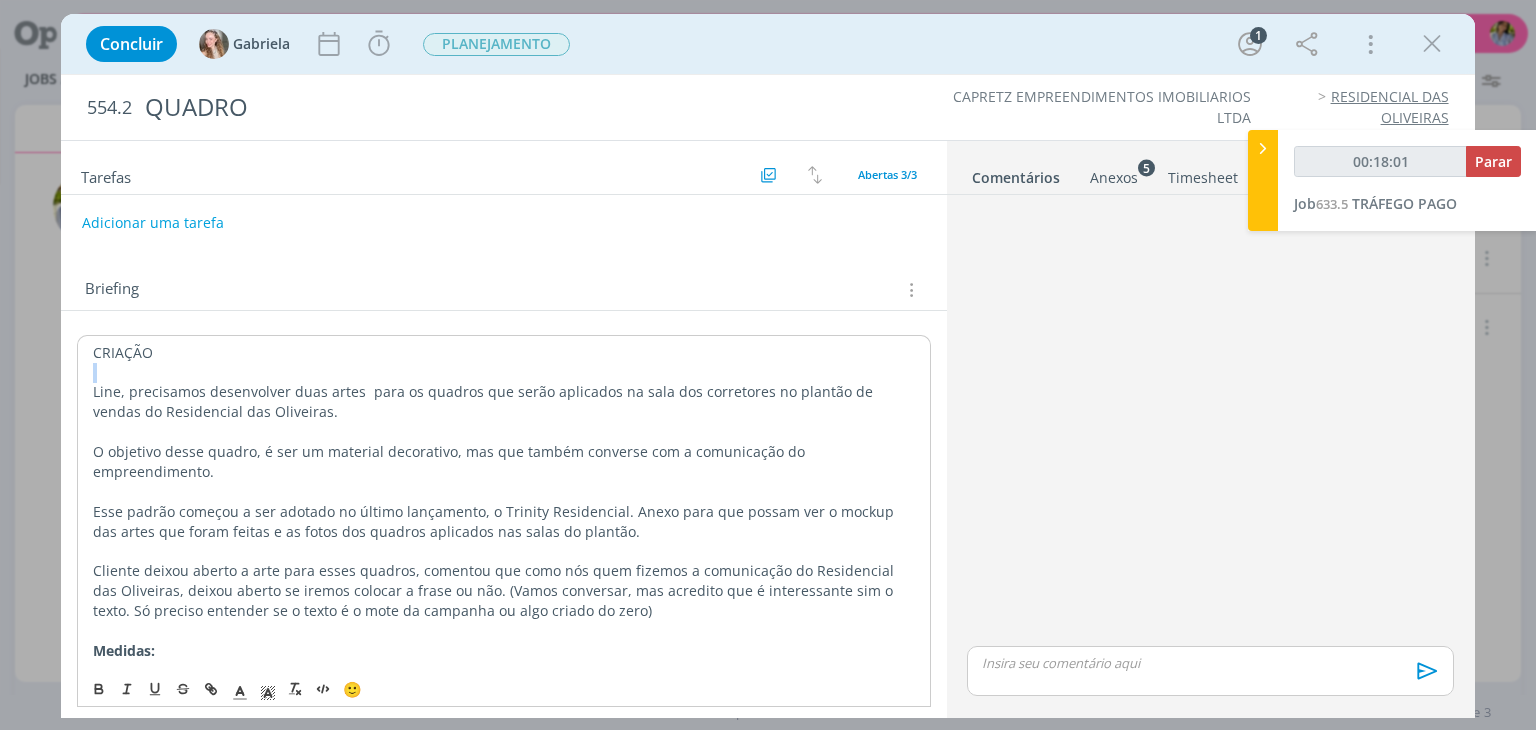 drag, startPoint x: 915, startPoint y: 334, endPoint x: 830, endPoint y: 392, distance: 102.90287 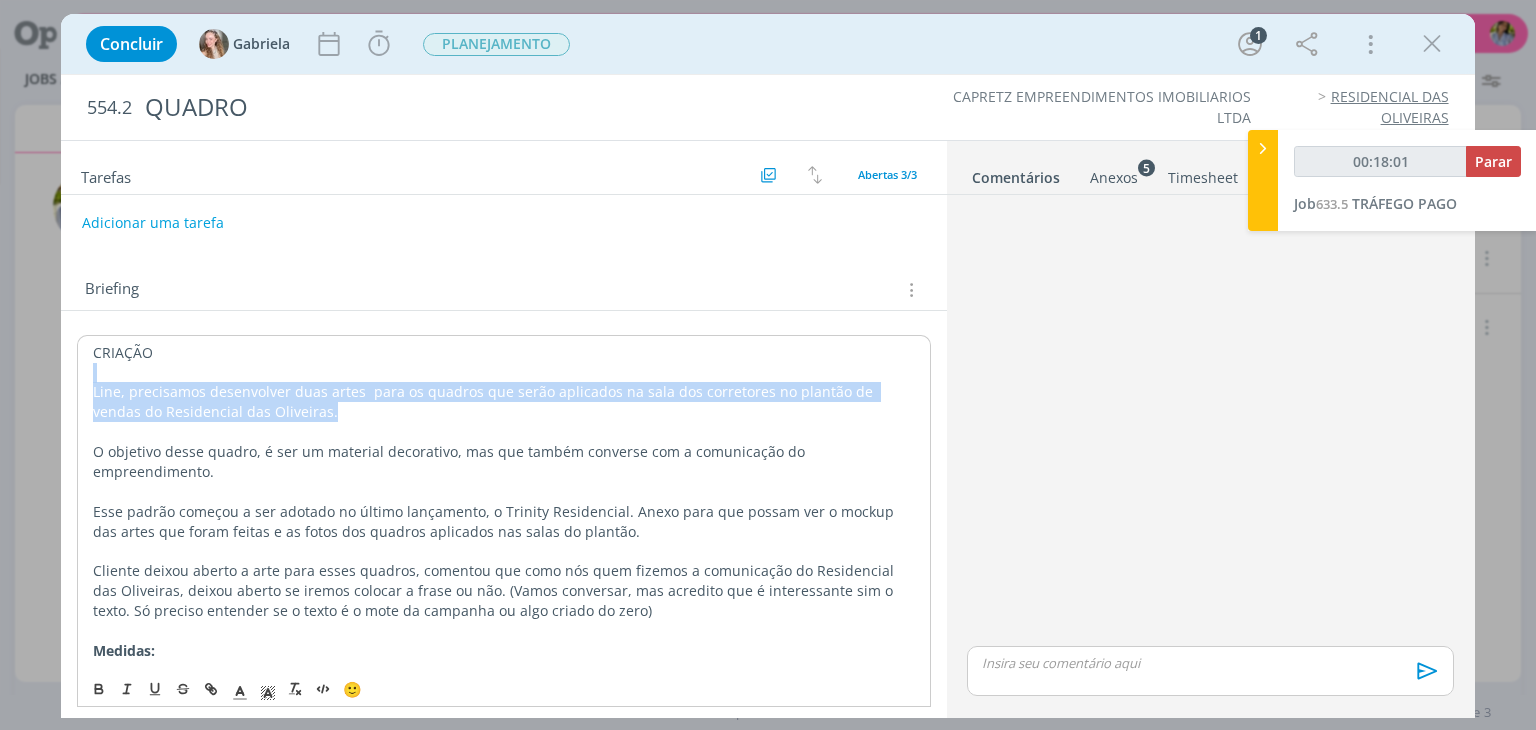 drag, startPoint x: 812, startPoint y: 407, endPoint x: 666, endPoint y: -35, distance: 465.48898 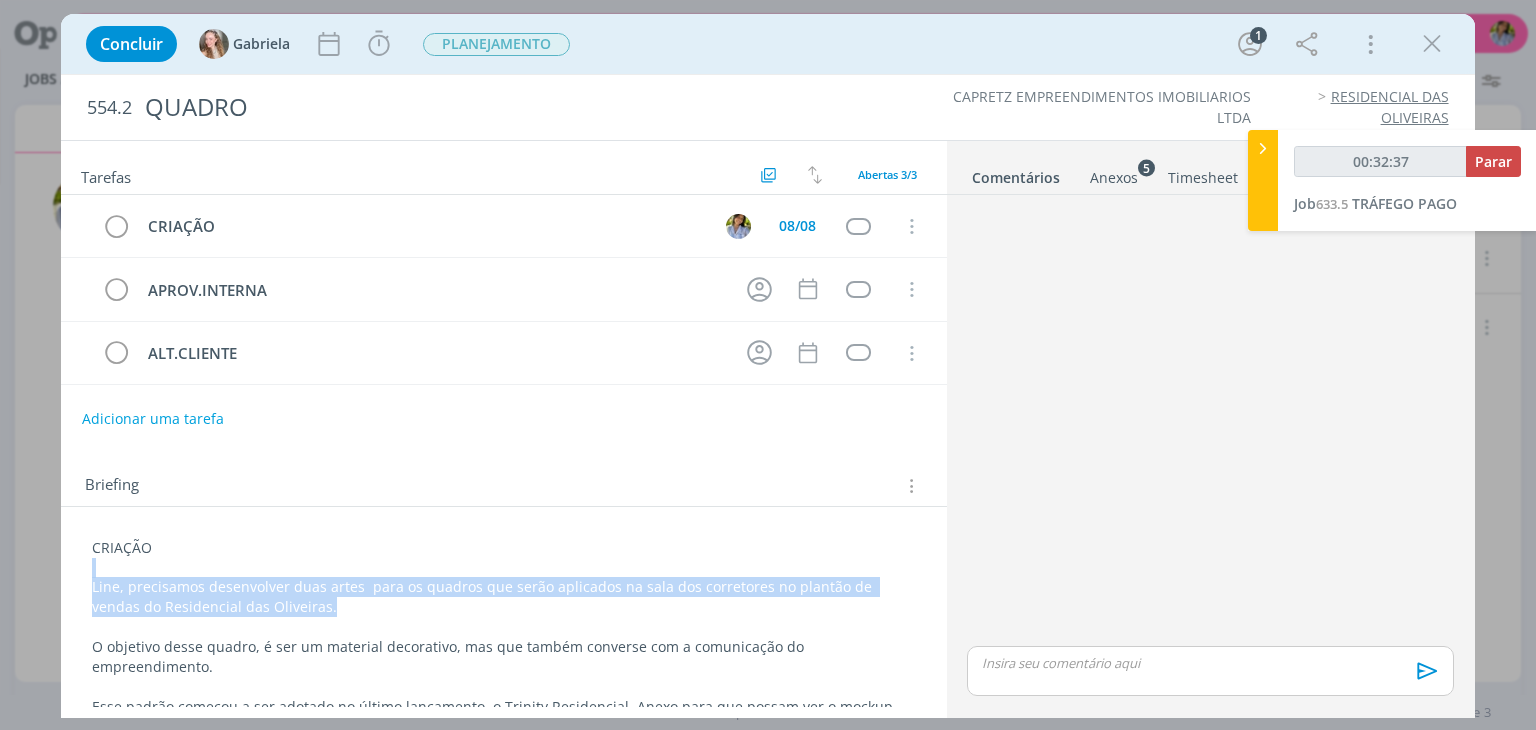 click at bounding box center [1432, 44] 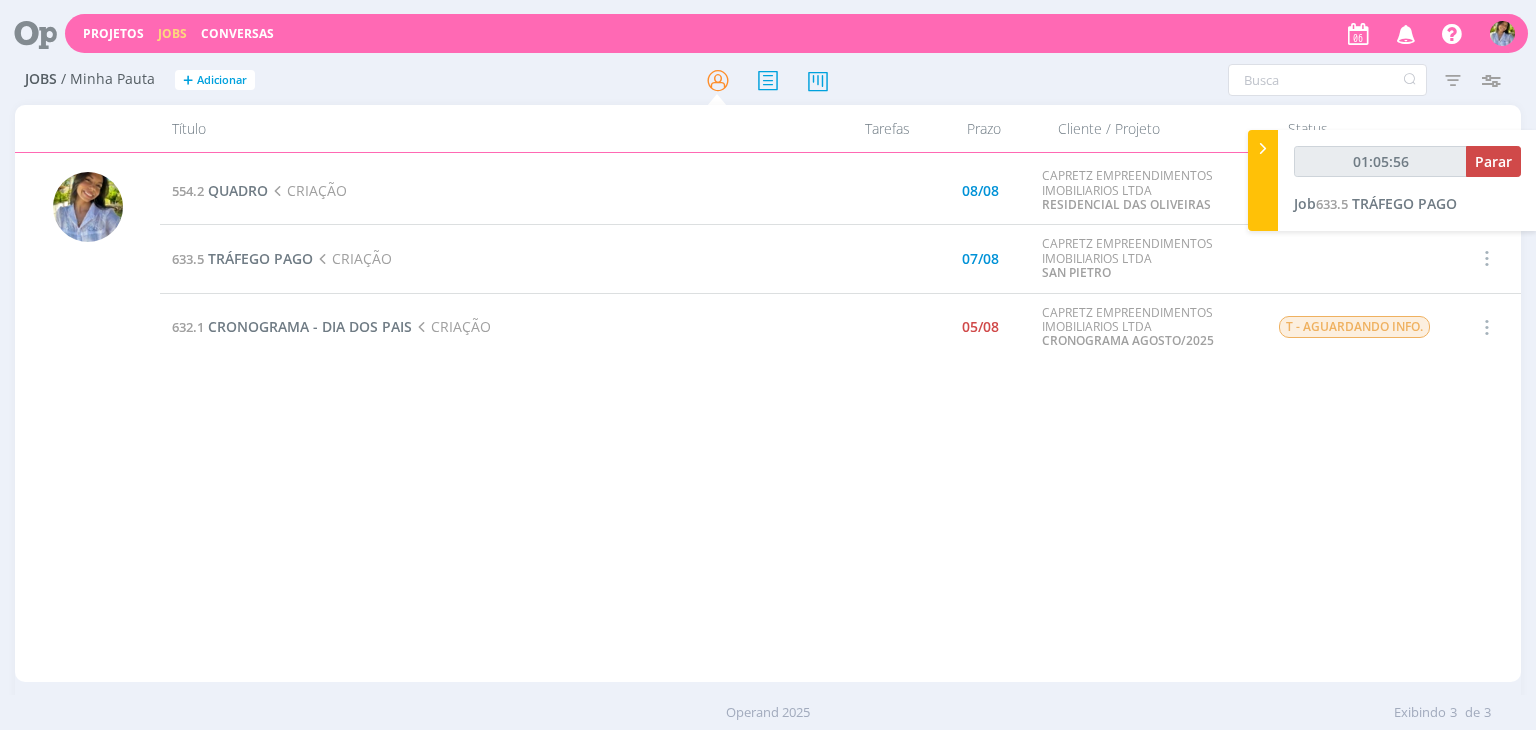 type on "01:06:56" 